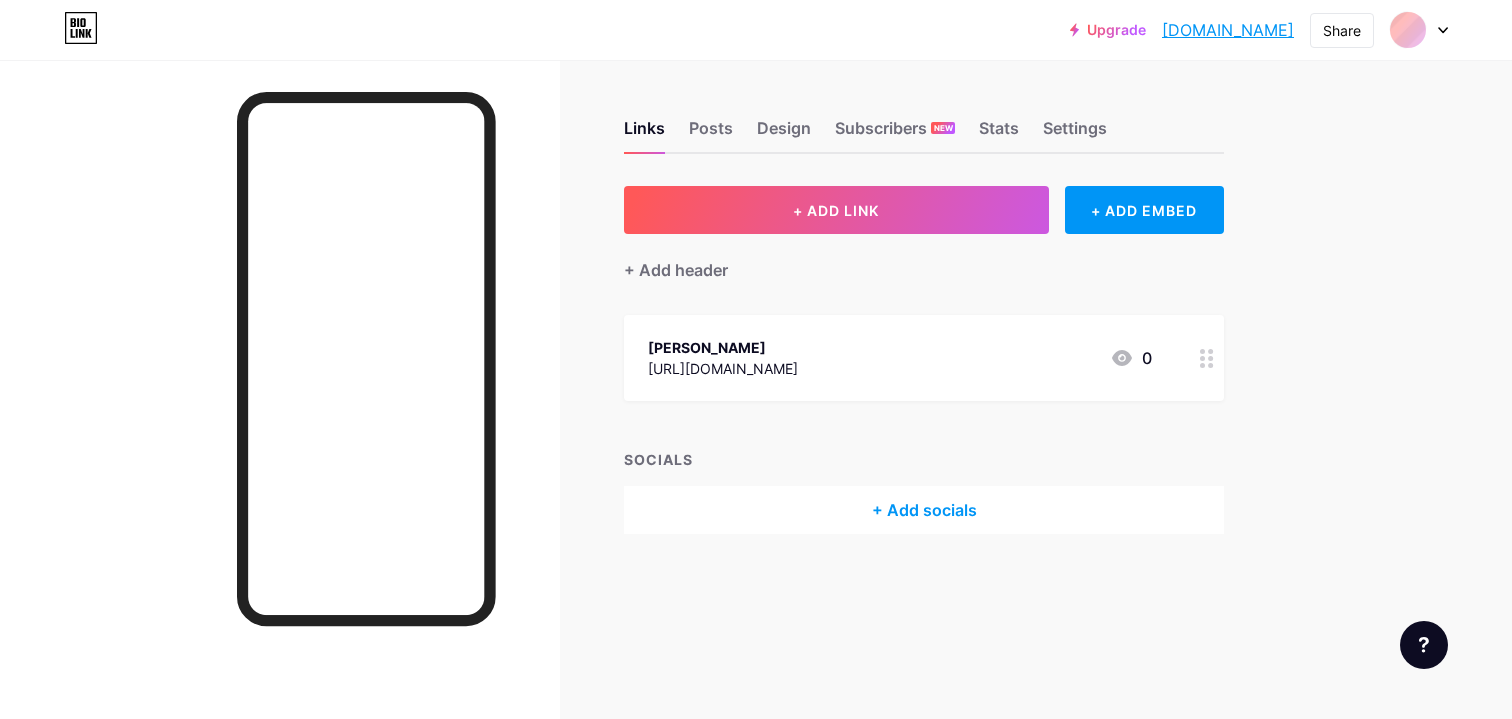 scroll, scrollTop: 0, scrollLeft: 0, axis: both 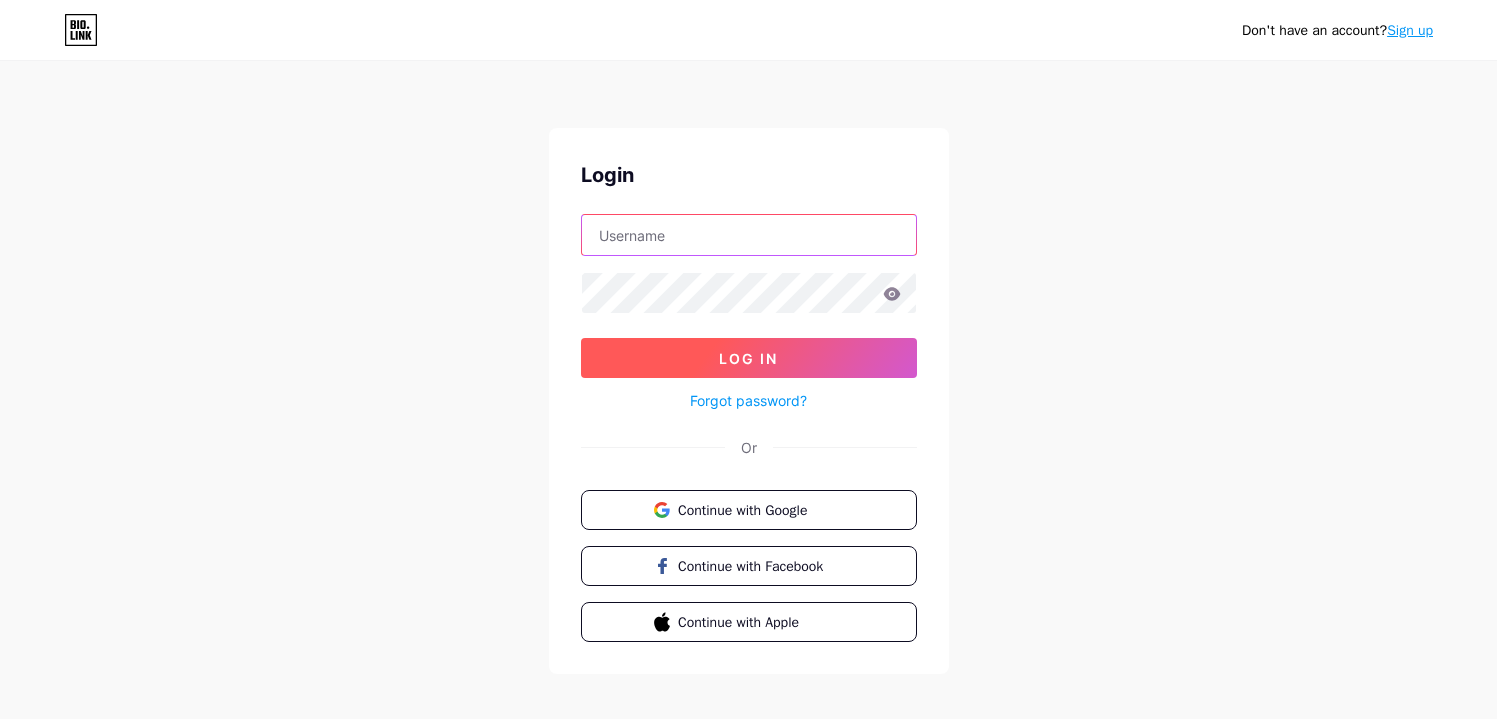 type on "softcult" 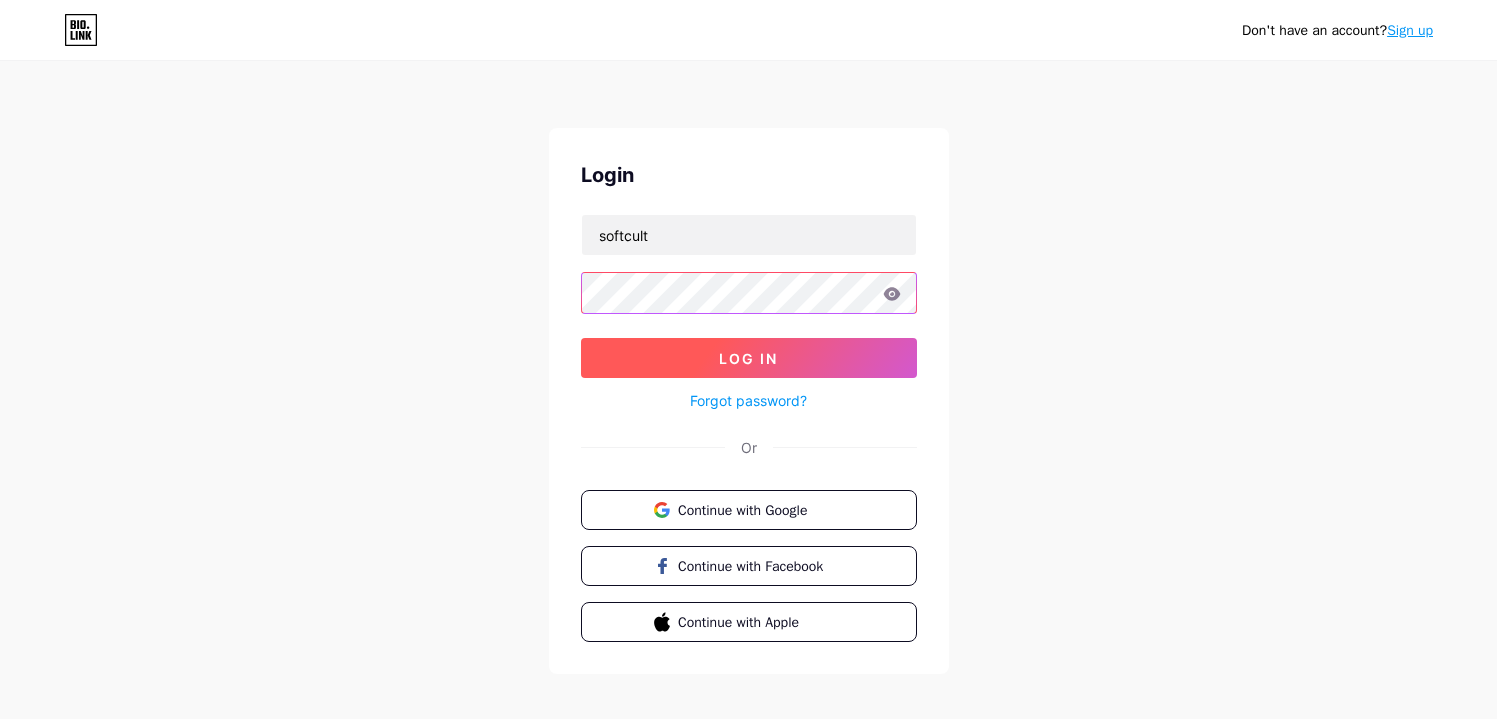 click on "Log In" at bounding box center (749, 358) 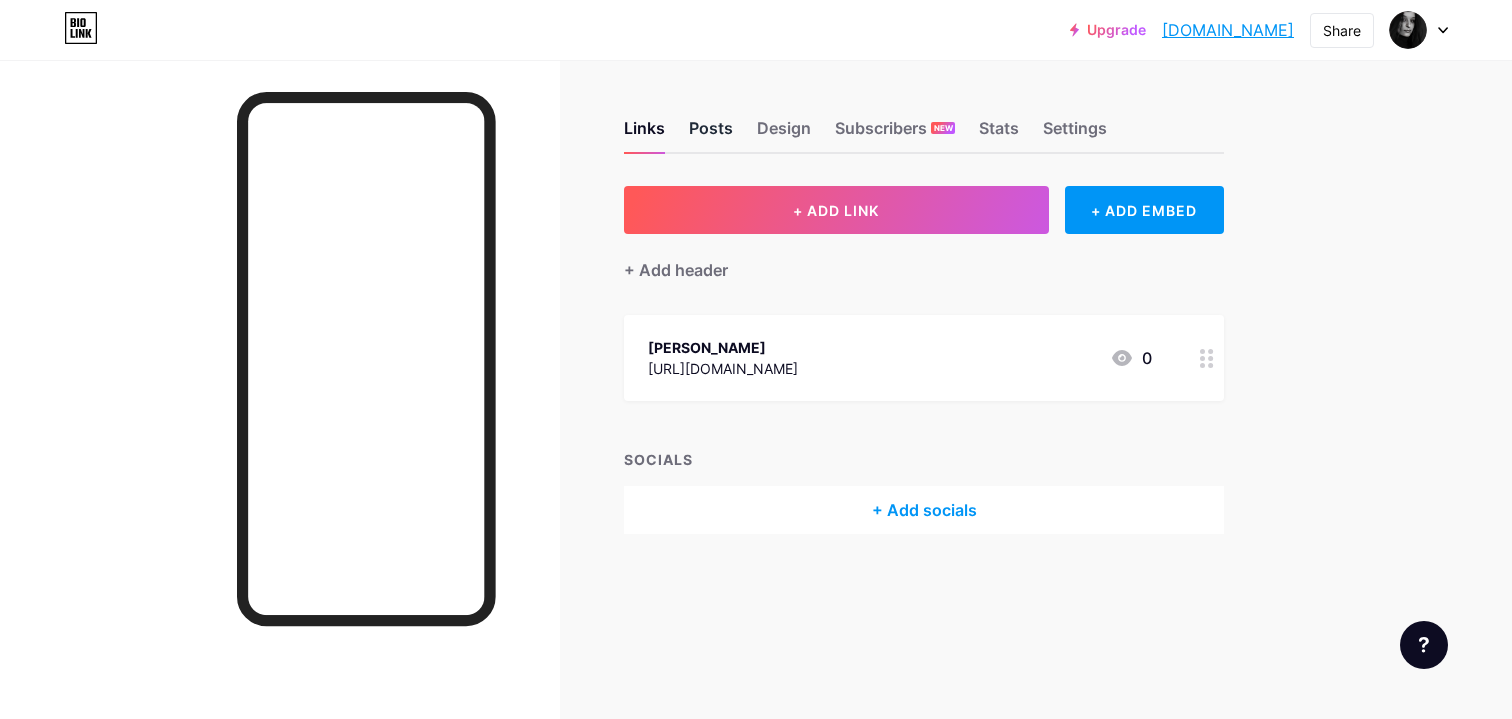 click on "Posts" at bounding box center (711, 134) 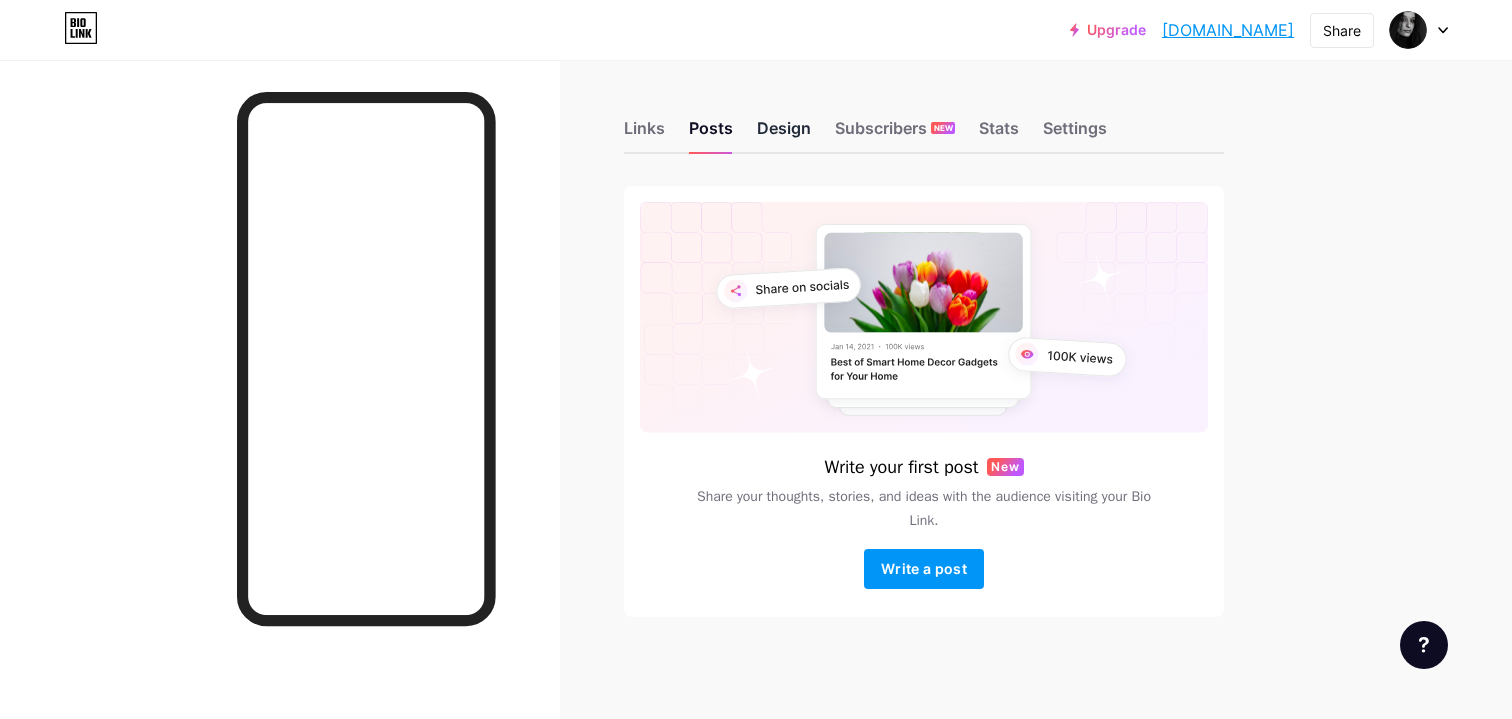 click on "Design" at bounding box center [784, 134] 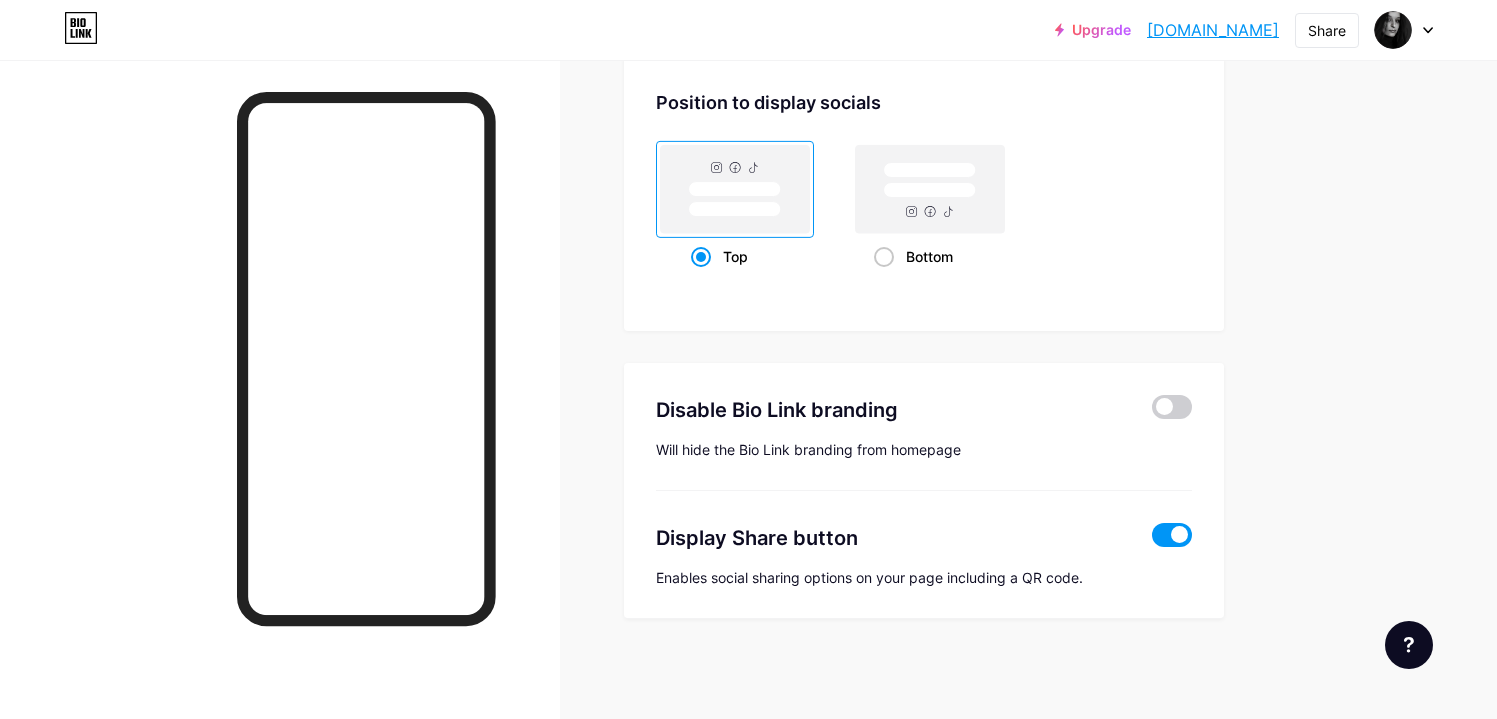 scroll, scrollTop: 2678, scrollLeft: 0, axis: vertical 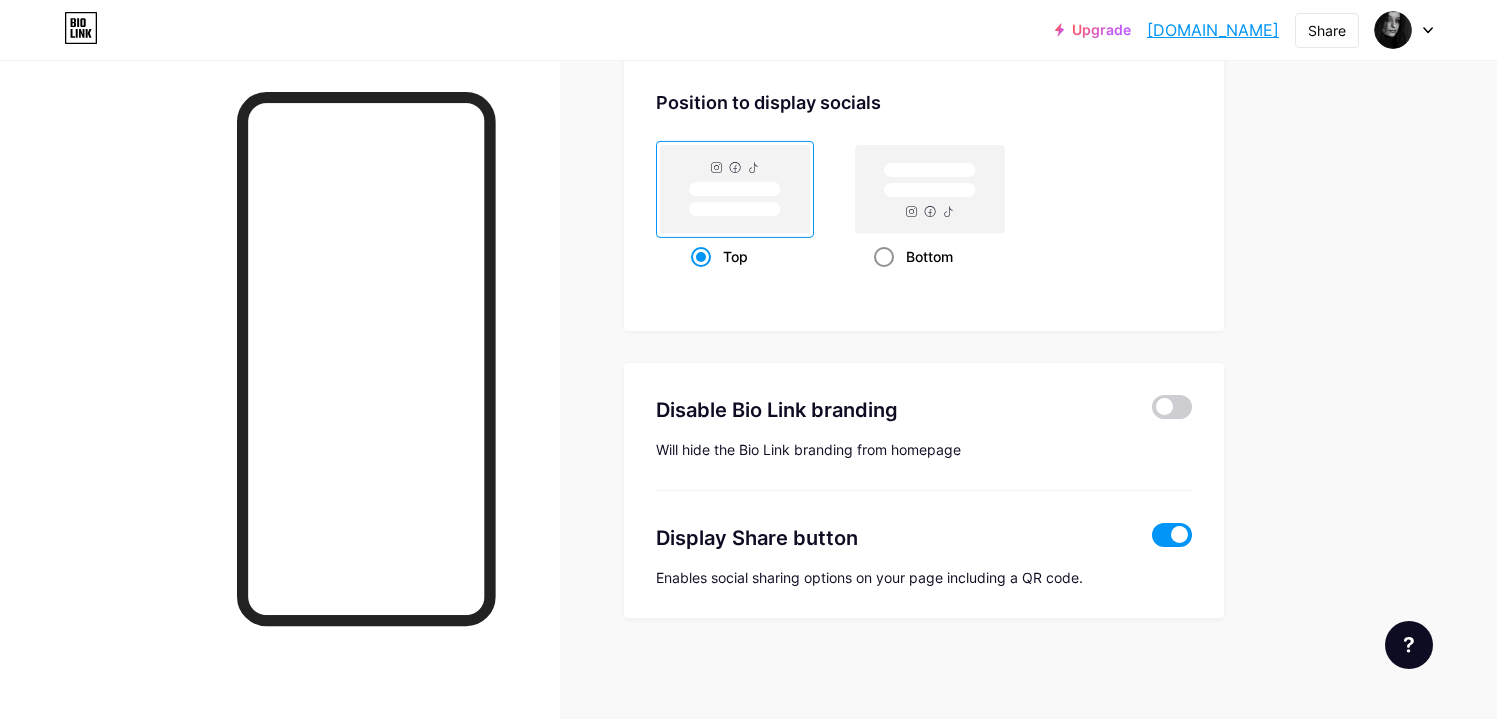 click at bounding box center [884, 257] 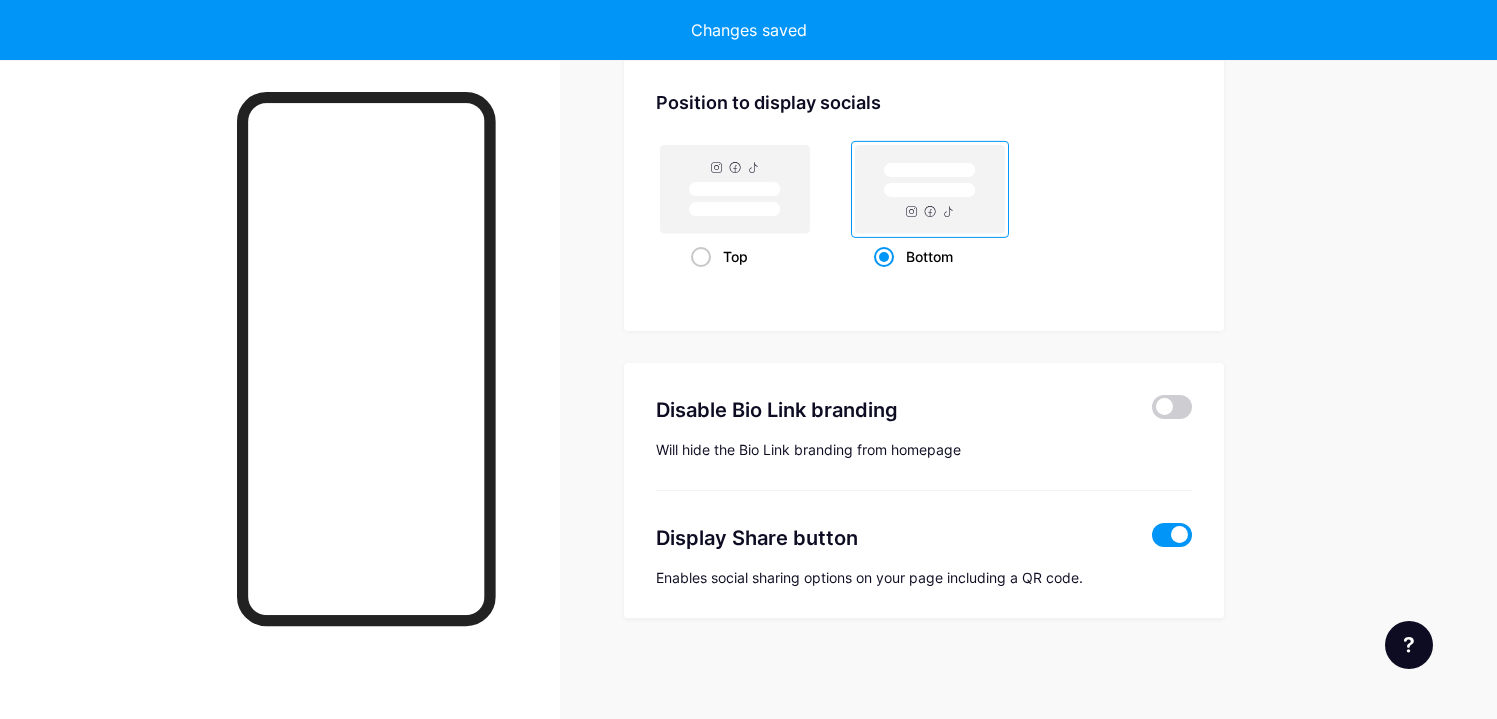 scroll, scrollTop: 2678, scrollLeft: 0, axis: vertical 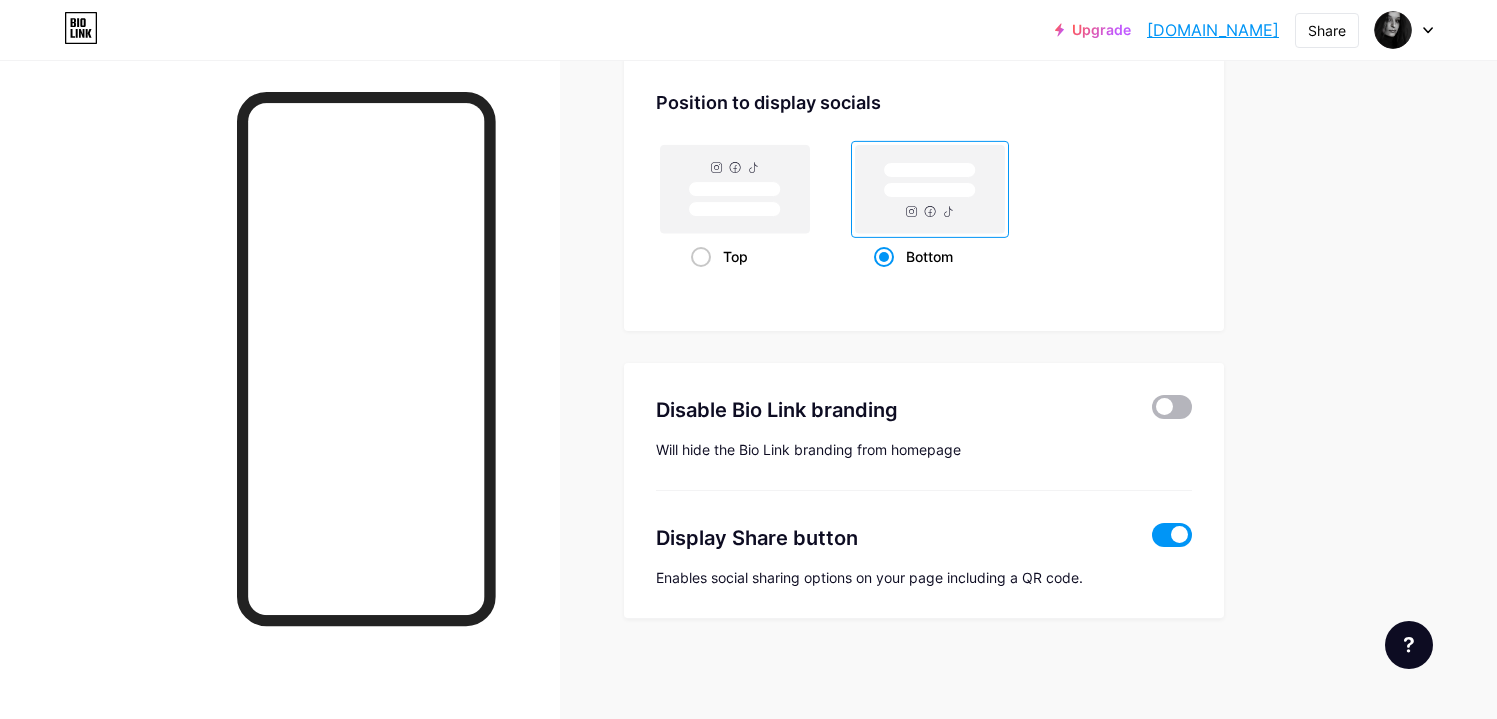 click at bounding box center (1172, 407) 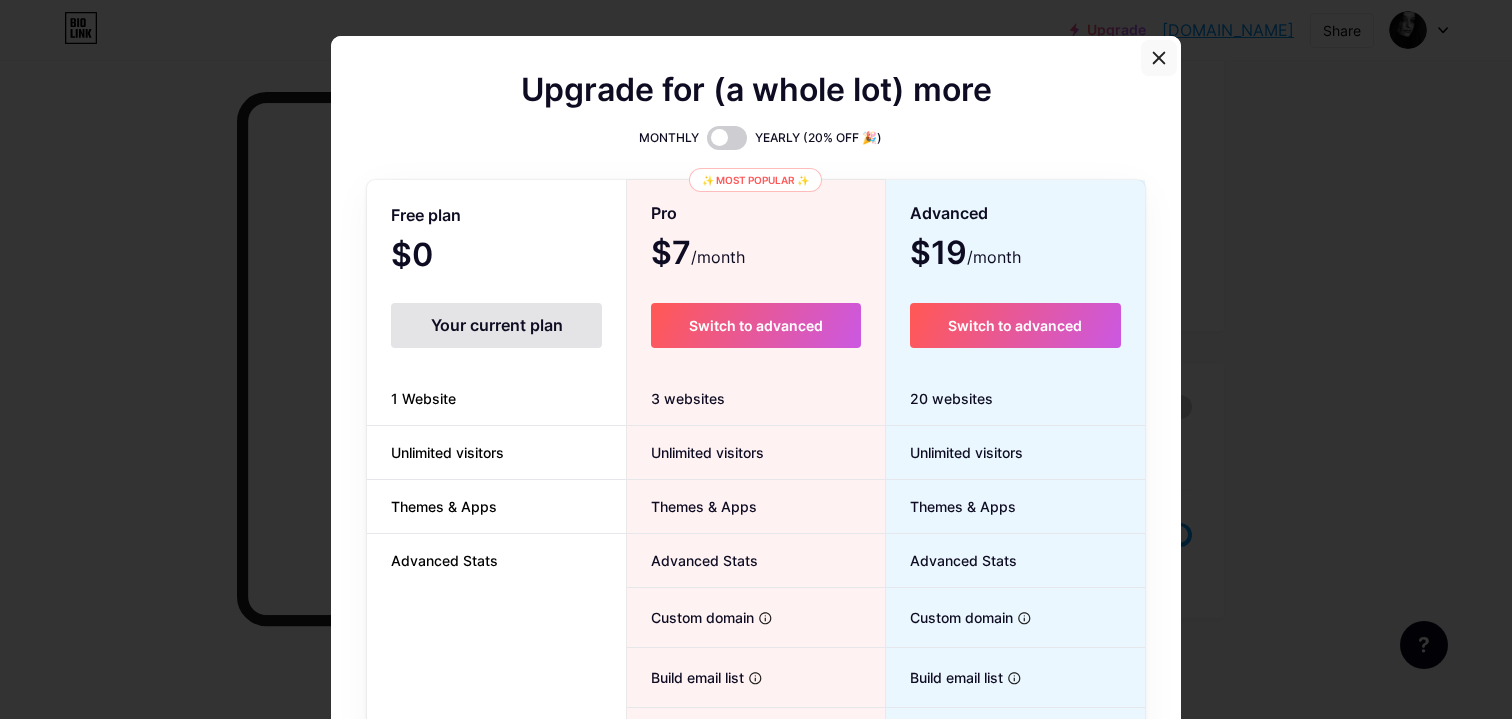 click 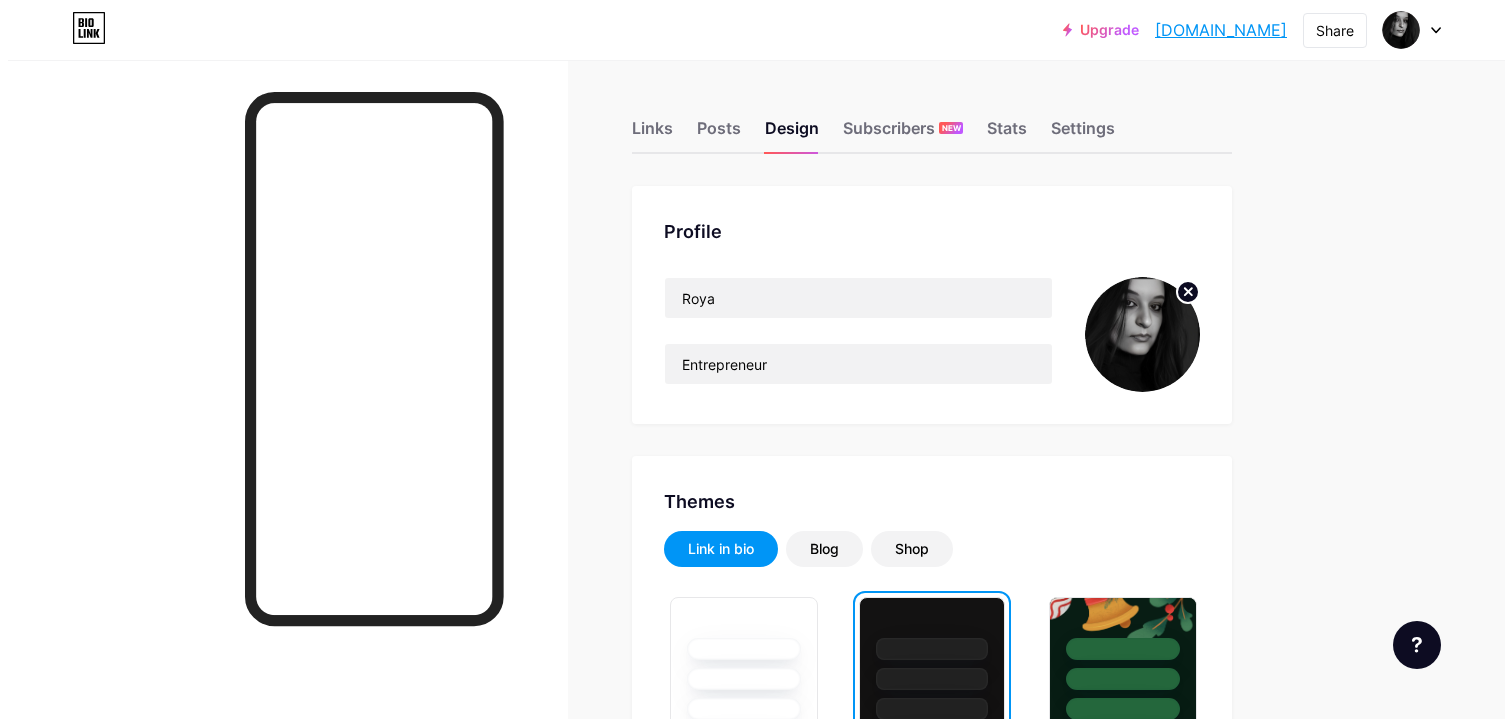 scroll, scrollTop: 0, scrollLeft: 0, axis: both 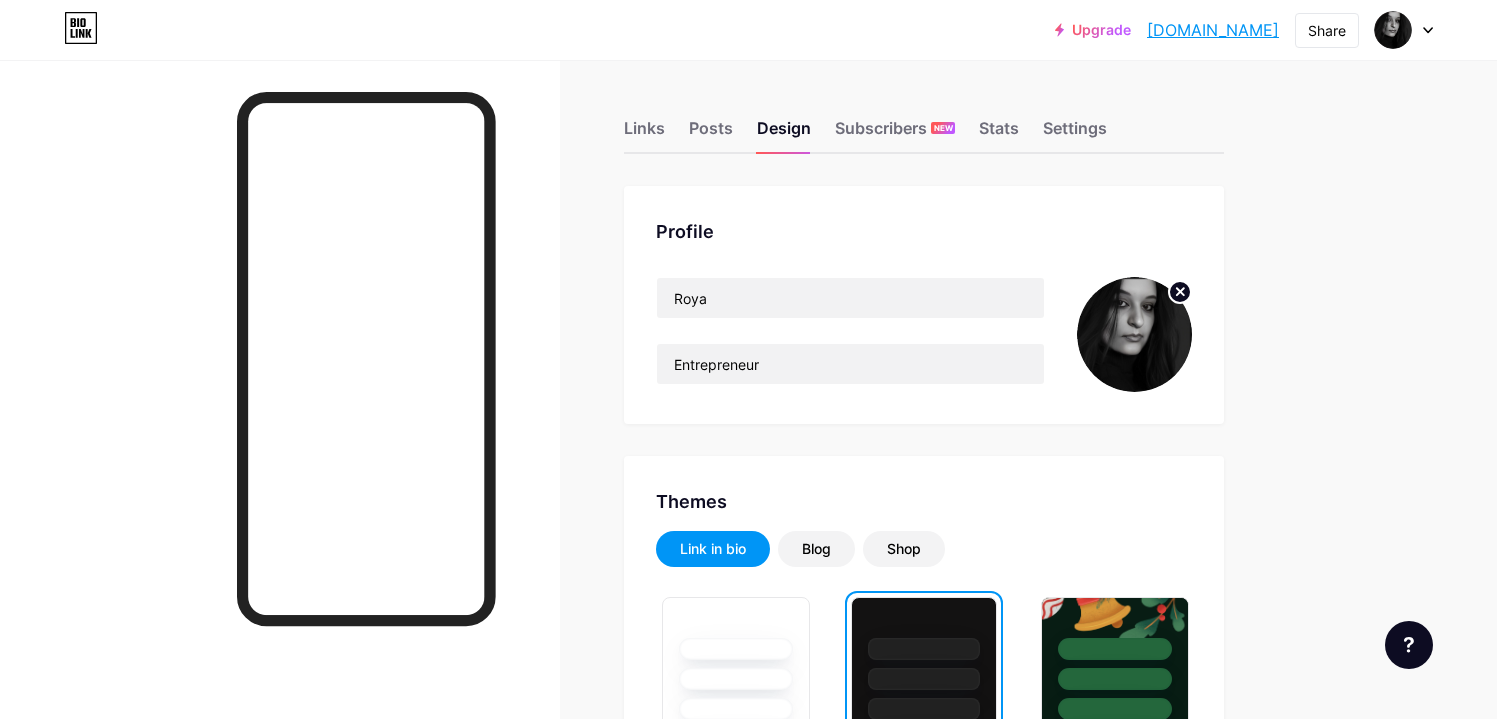 click on "Links
Posts
Design
Subscribers
NEW
Stats
Settings" at bounding box center [924, 119] 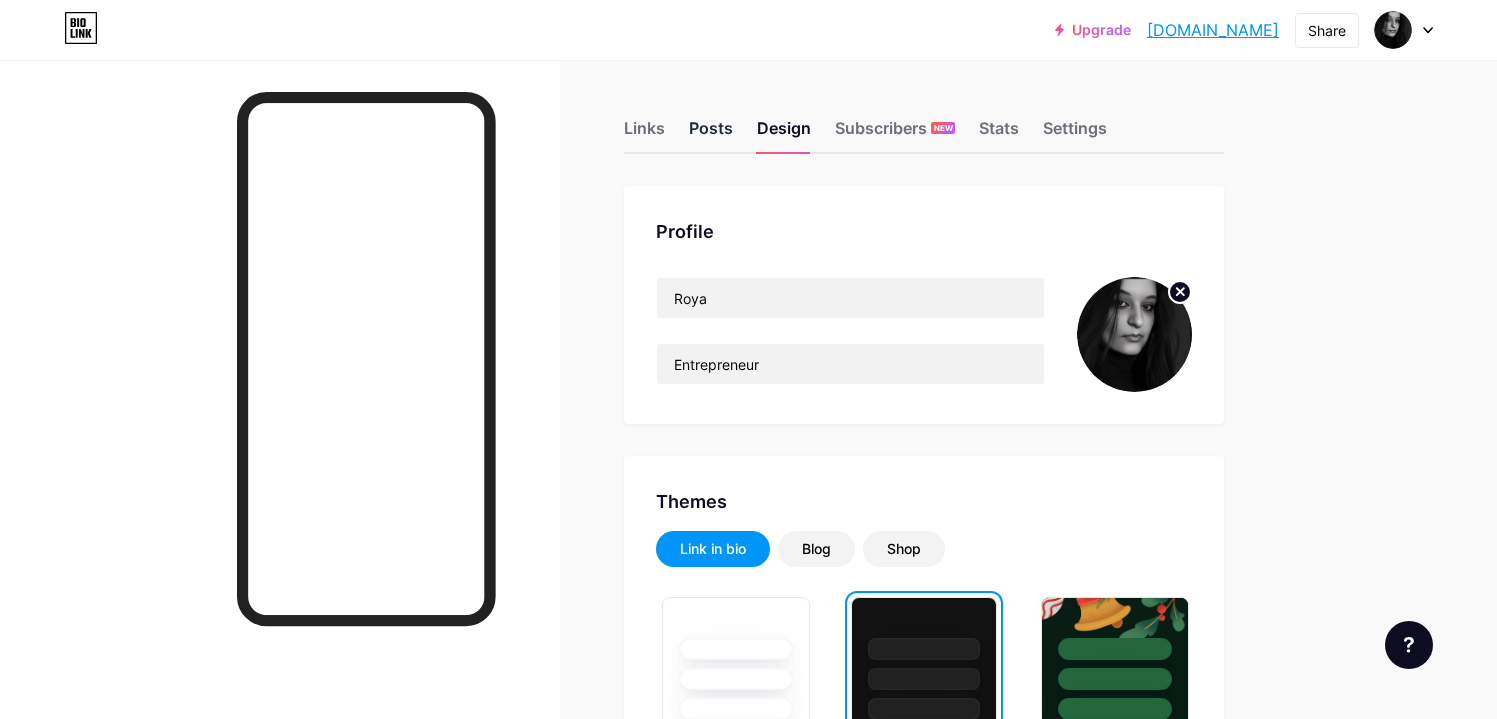 click on "Posts" at bounding box center (711, 134) 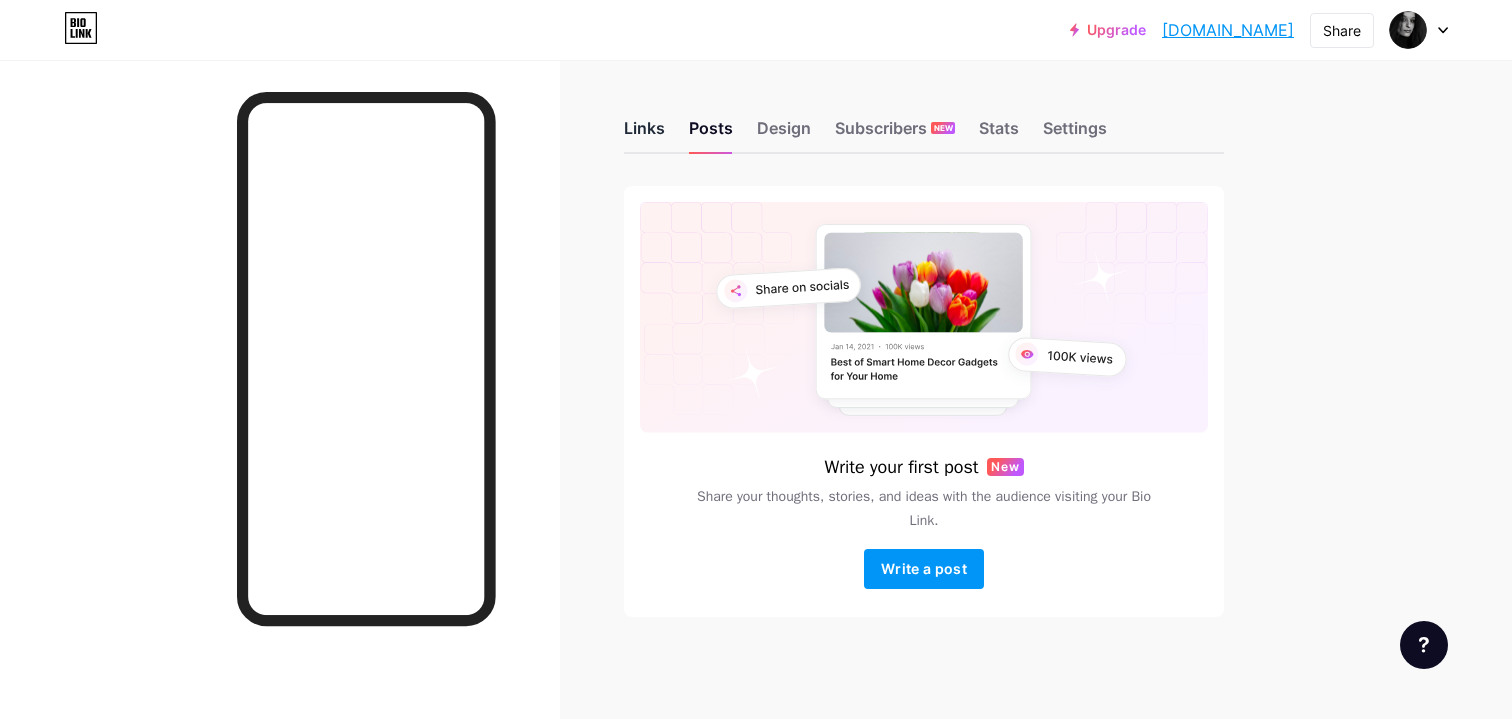 click on "Links" at bounding box center [644, 134] 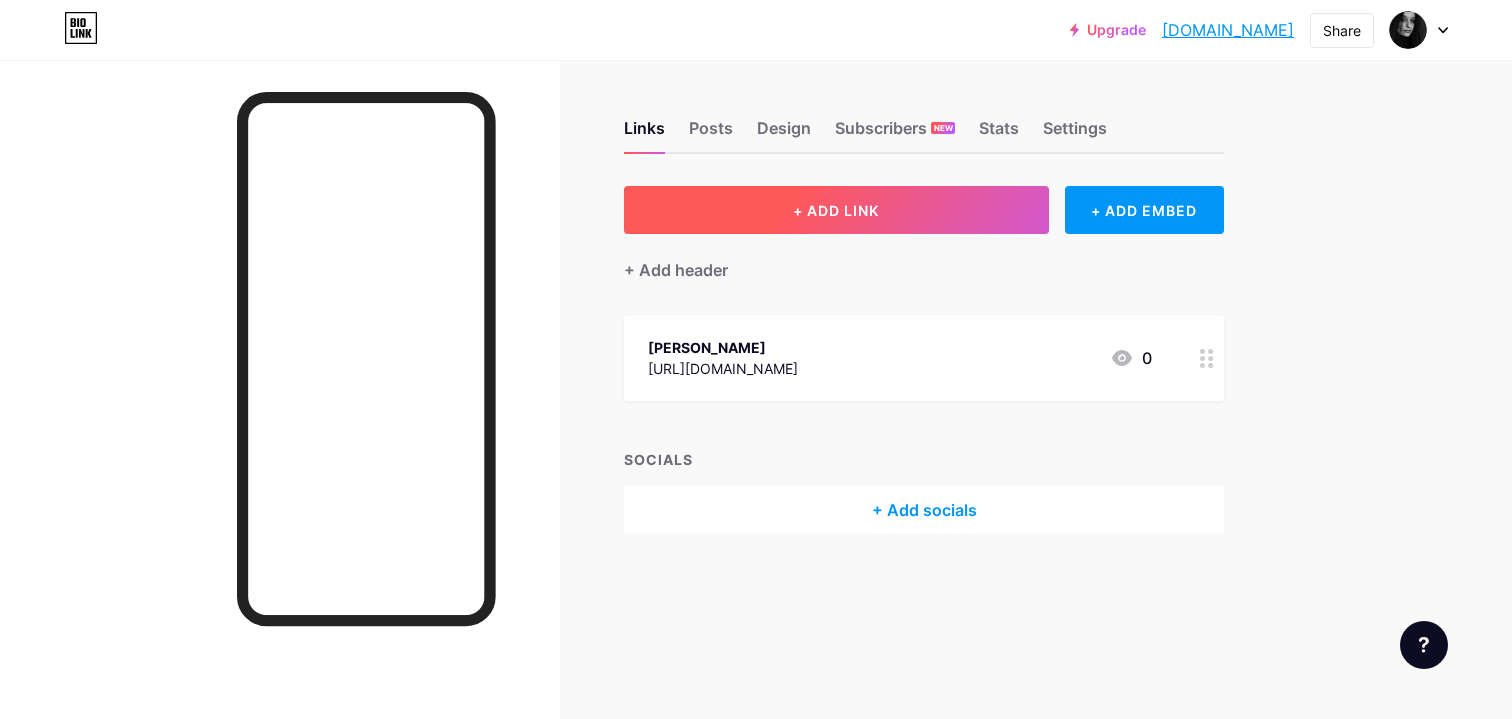 click on "+ ADD LINK" at bounding box center (836, 210) 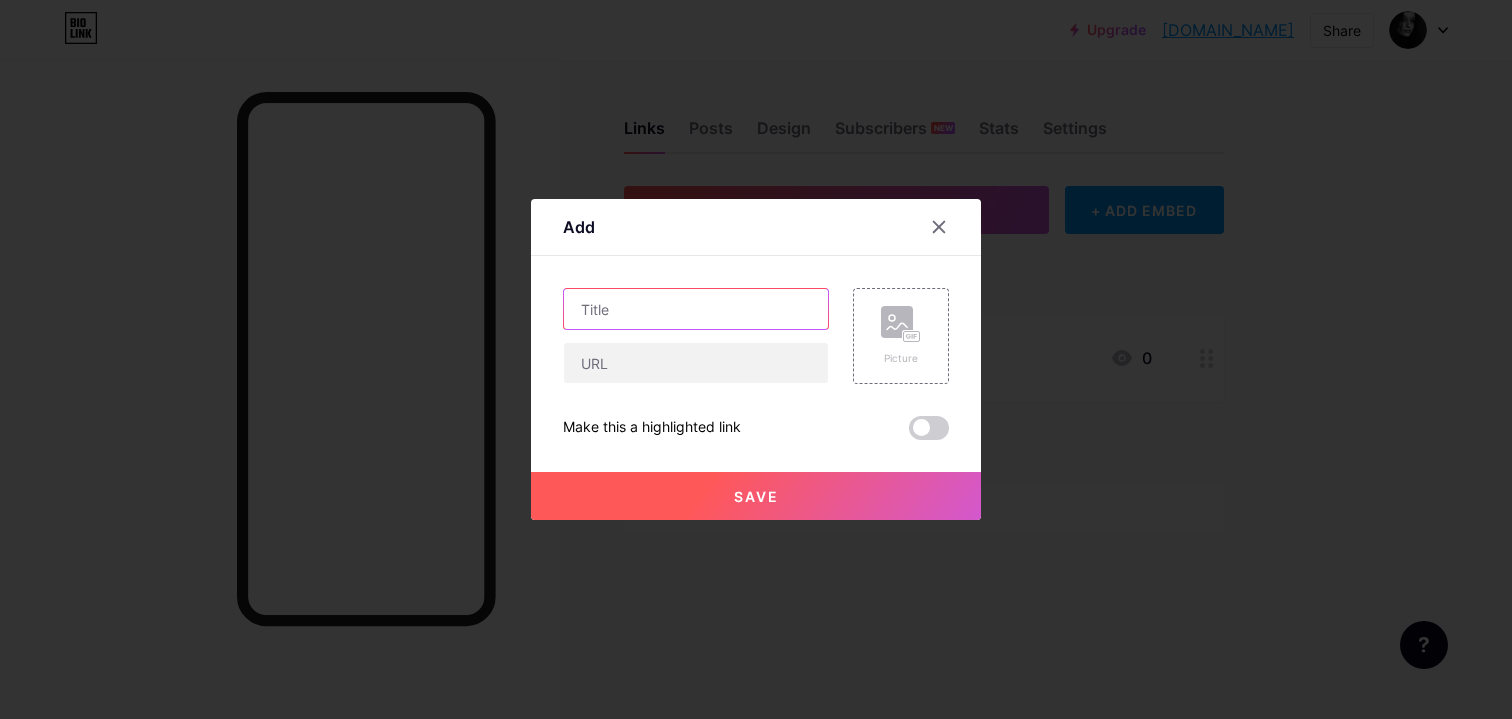 click at bounding box center (696, 309) 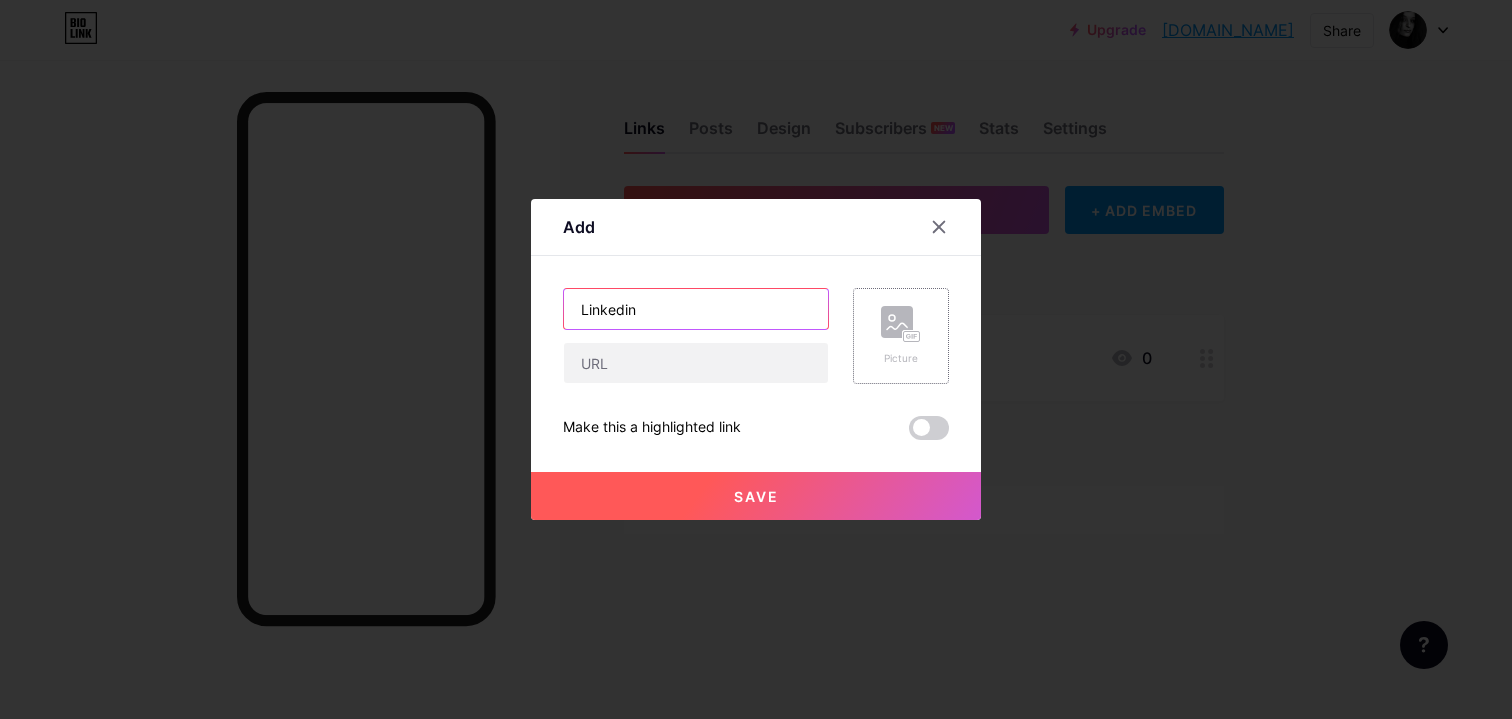 type on "Linkedin" 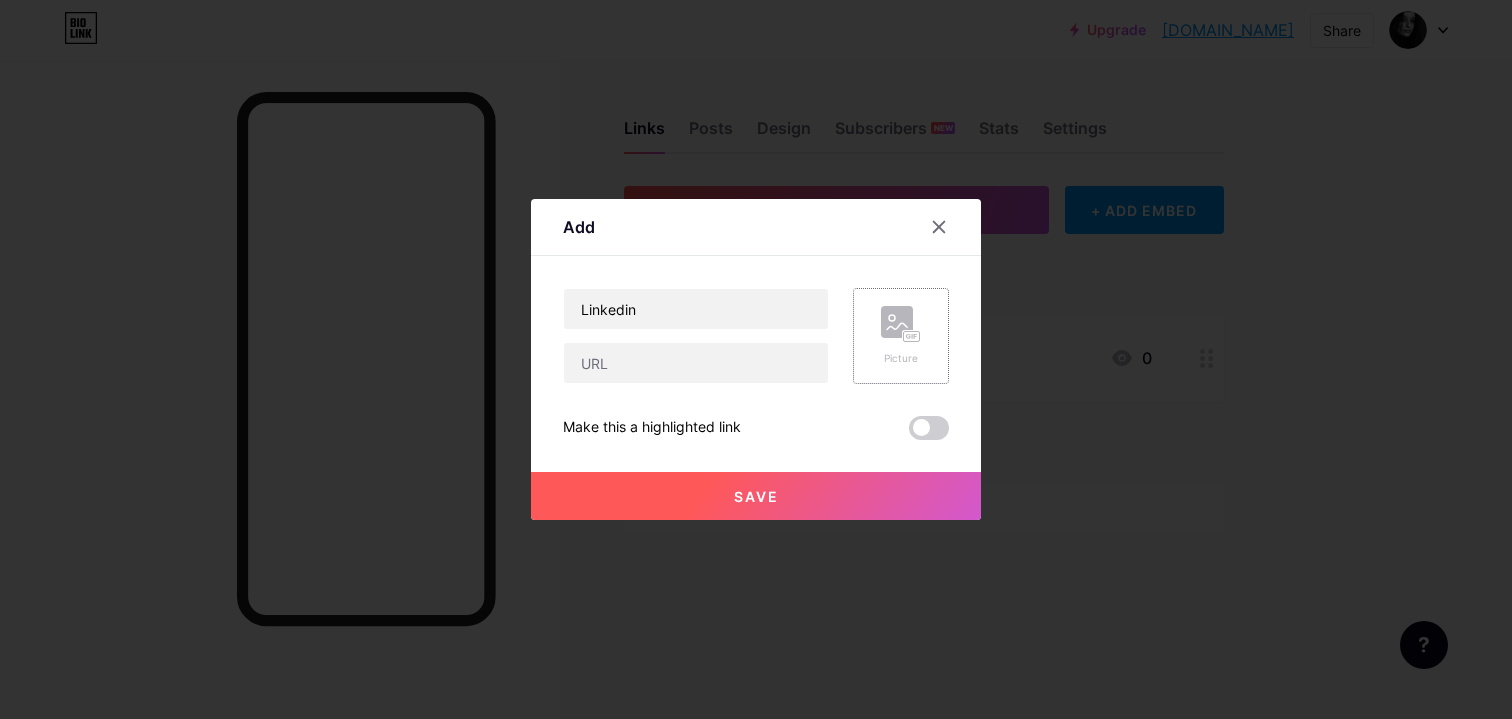 click on "Picture" at bounding box center [901, 336] 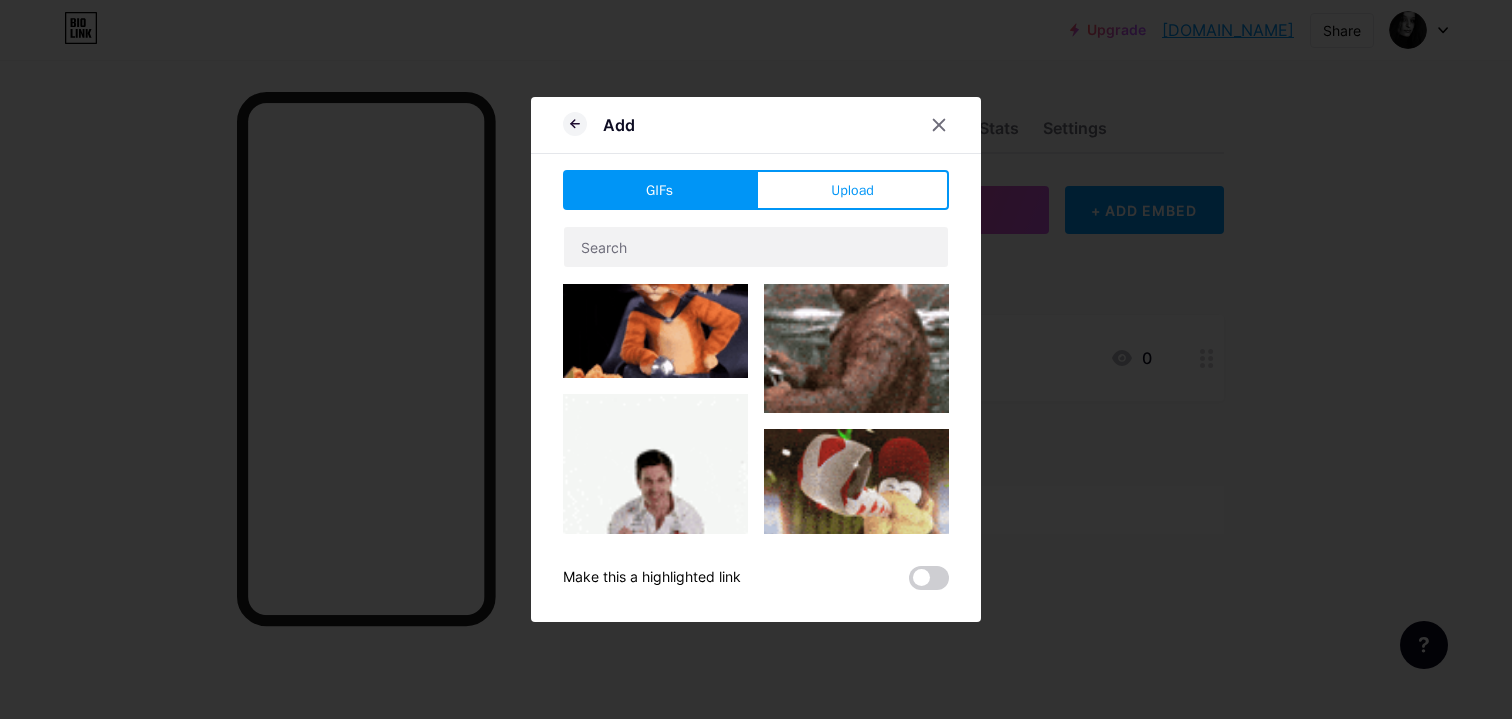 scroll, scrollTop: 413, scrollLeft: 0, axis: vertical 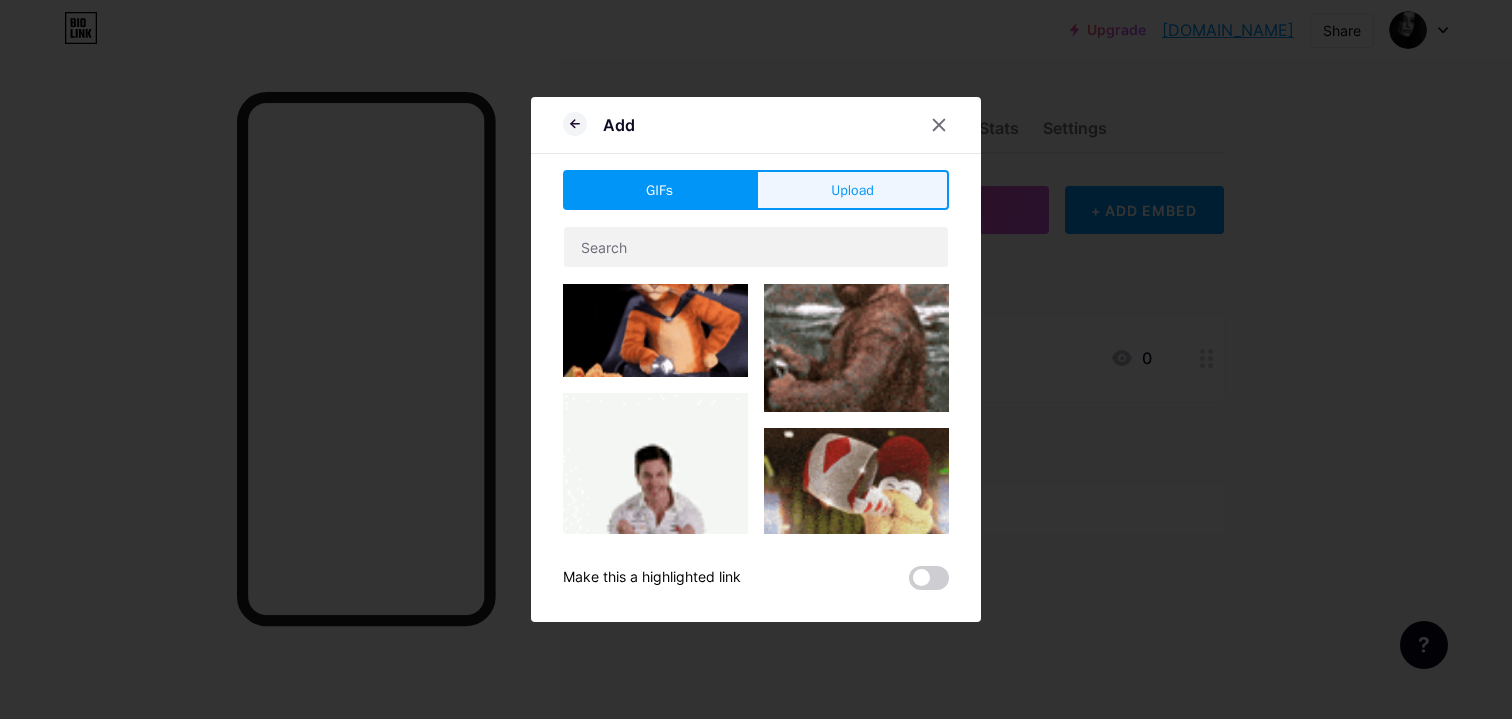 click on "Upload" at bounding box center [852, 190] 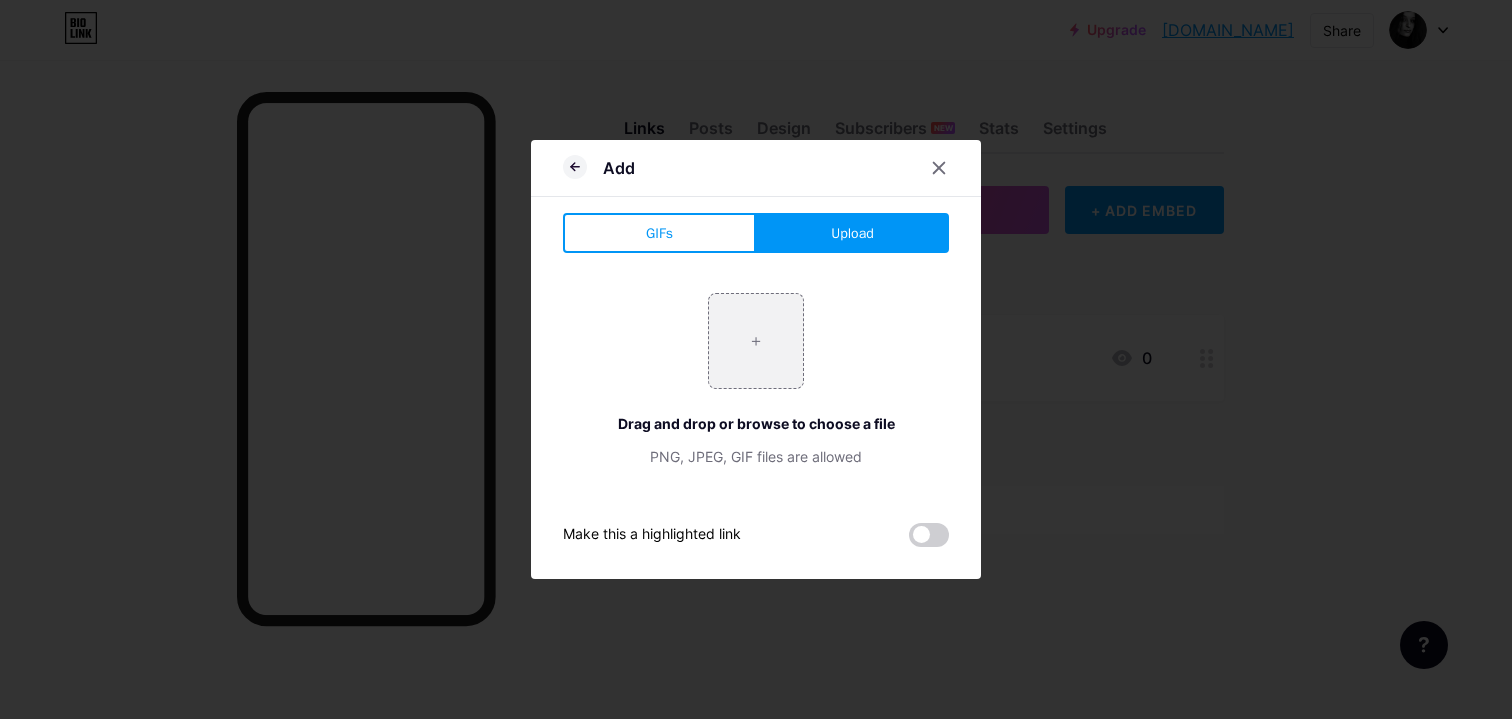 click on "Add       GIFs     Upload       Content
YouTube
Play YouTube video without leaving your page.
ADD
Vimeo
Play Vimeo video without leaving your page.
ADD
Tiktok
Grow your TikTok following
ADD
Tweet
Embed a tweet.
ADD
Reddit
Showcase your Reddit profile
ADD
Spotify
Embed Spotify to play the preview of a track.
ADD
Twitch
Play Twitch video without leaving your page.
ADD
ADD" at bounding box center (756, 359) 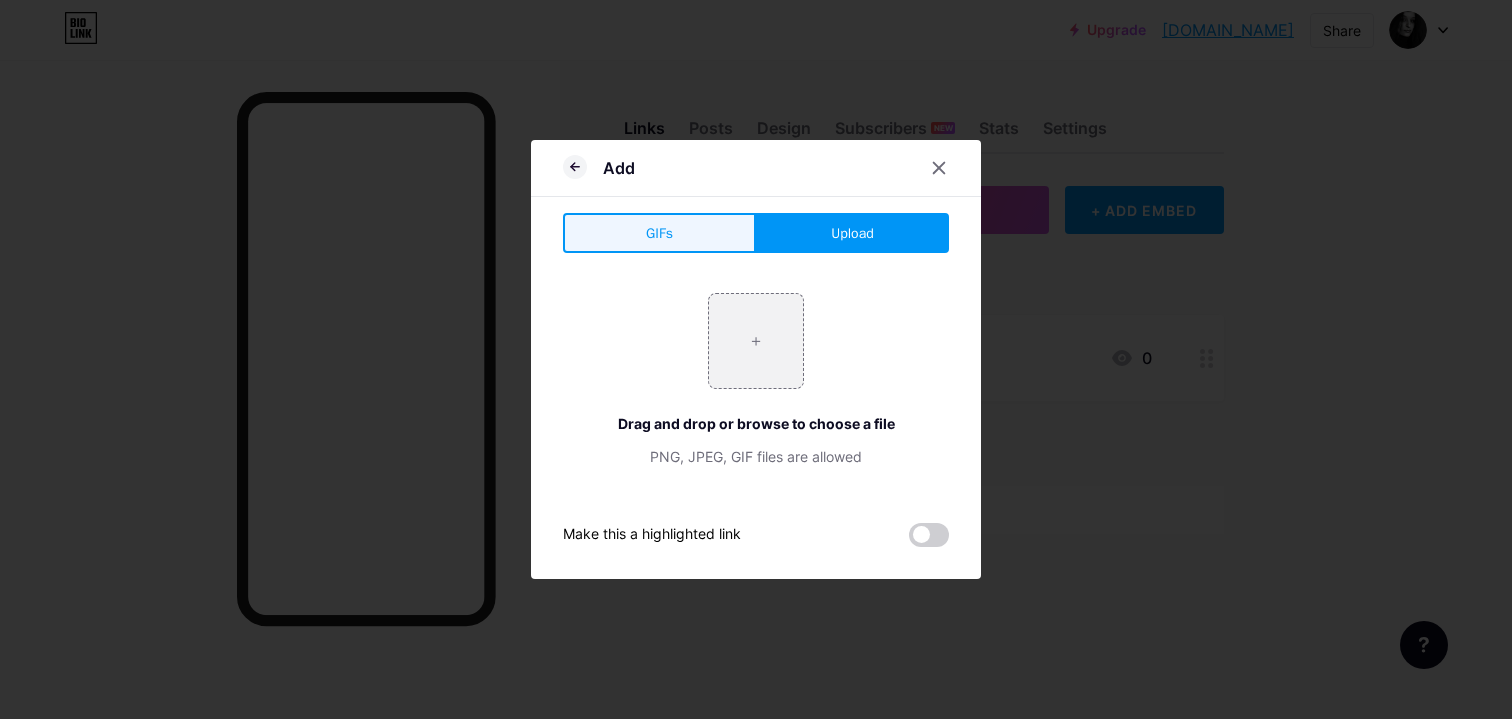 click on "GIFs" at bounding box center (659, 233) 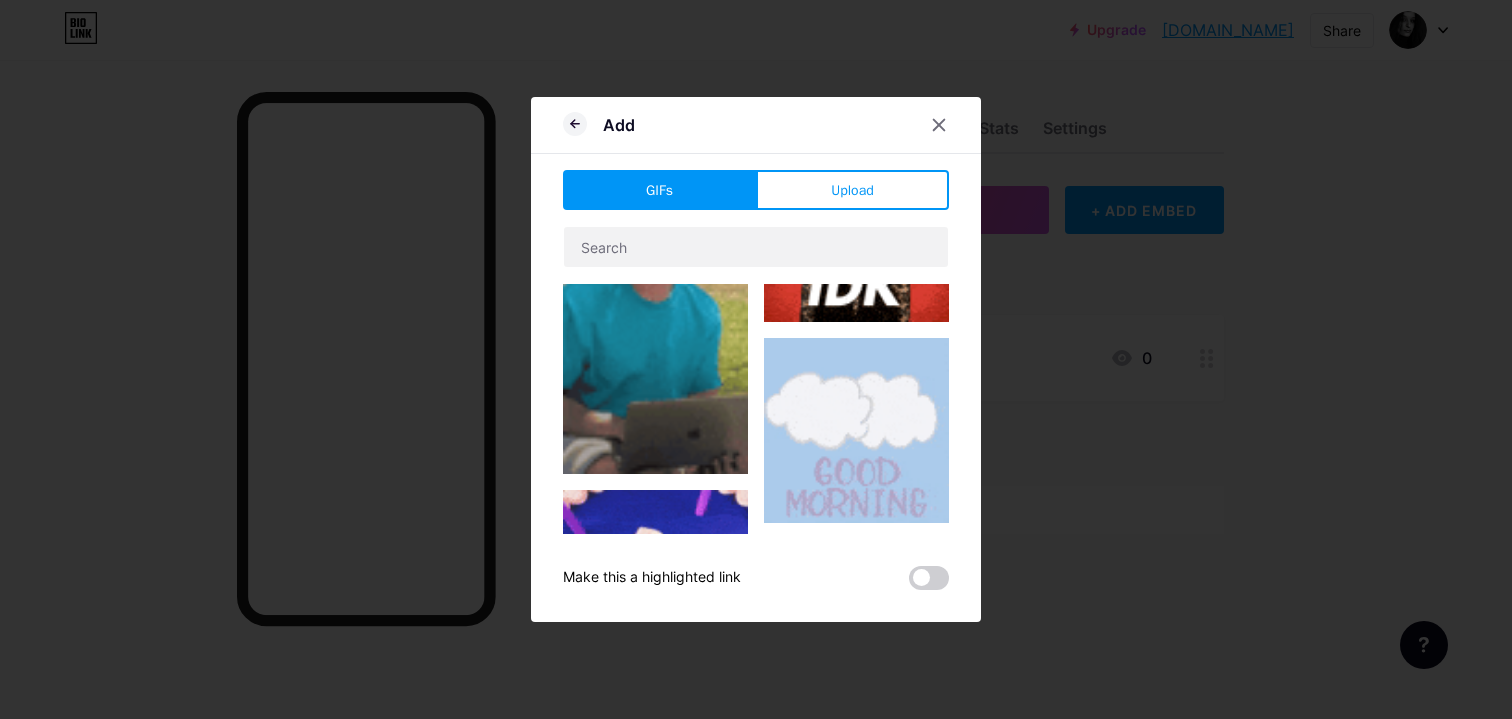 type on "Linkedin" 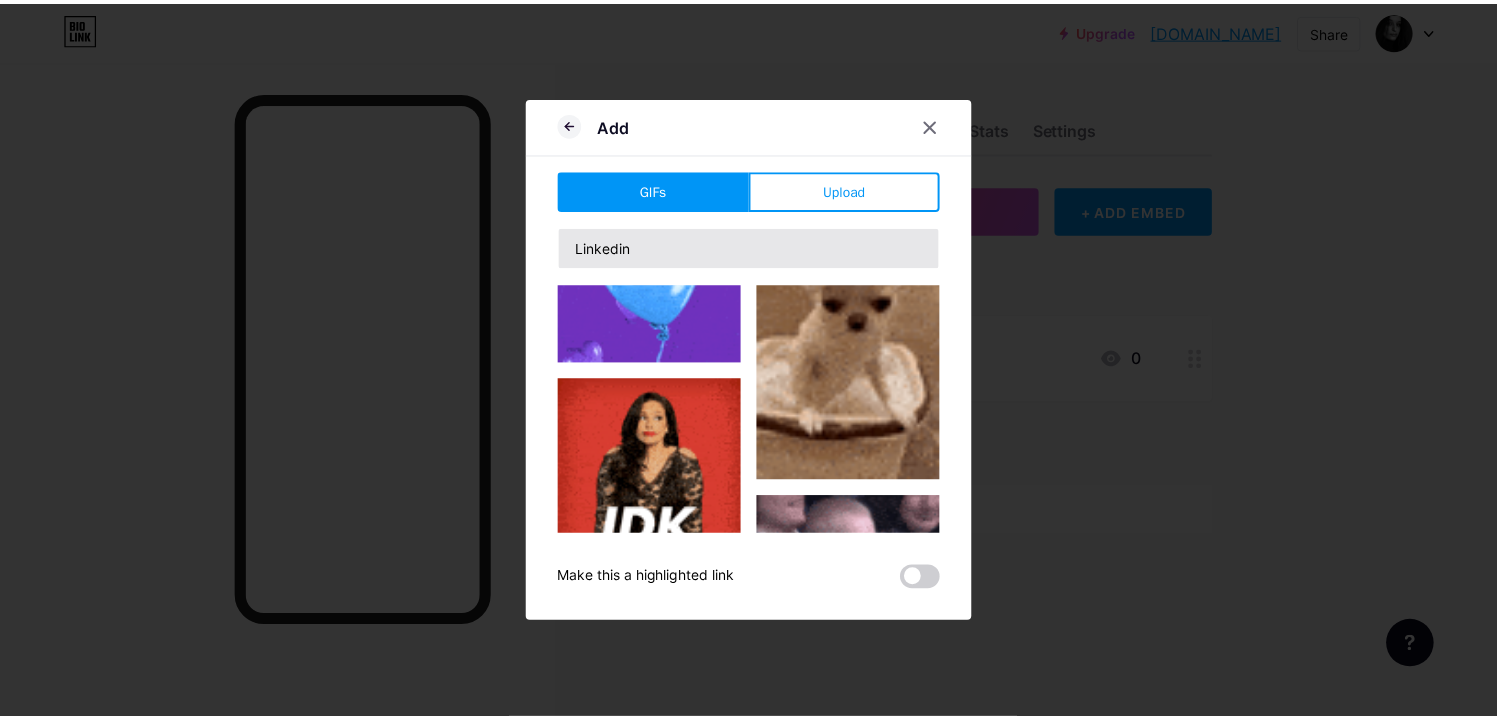 scroll, scrollTop: 3155, scrollLeft: 0, axis: vertical 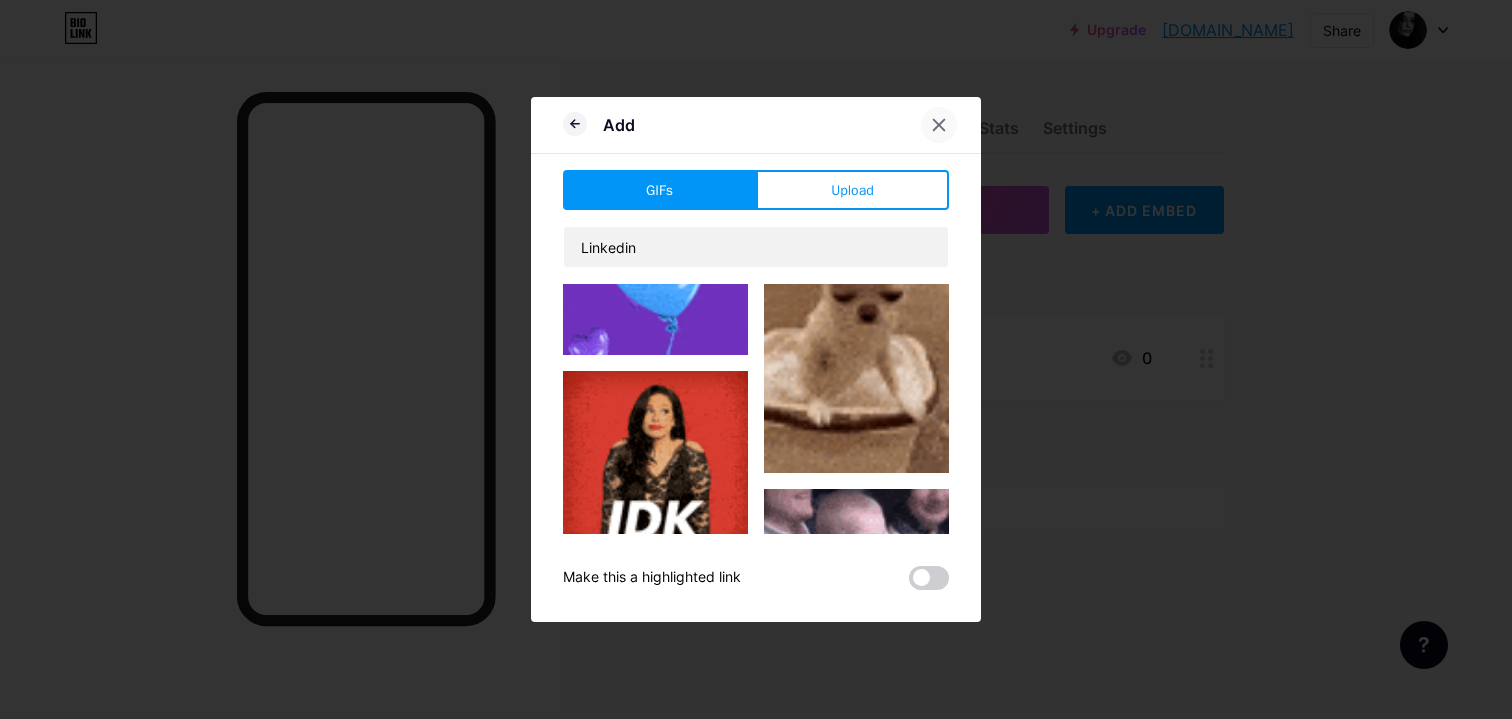 click at bounding box center (939, 125) 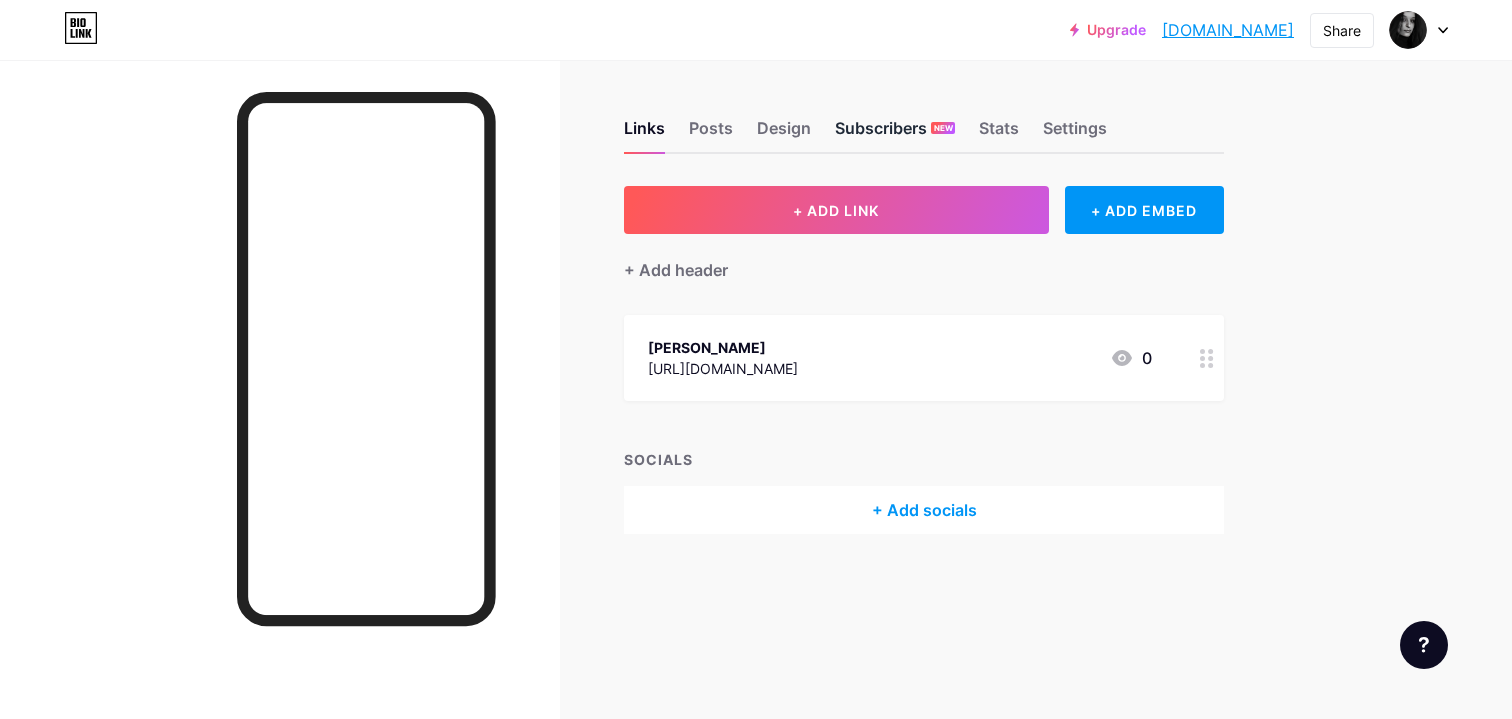 click on "Subscribers
NEW" at bounding box center [895, 134] 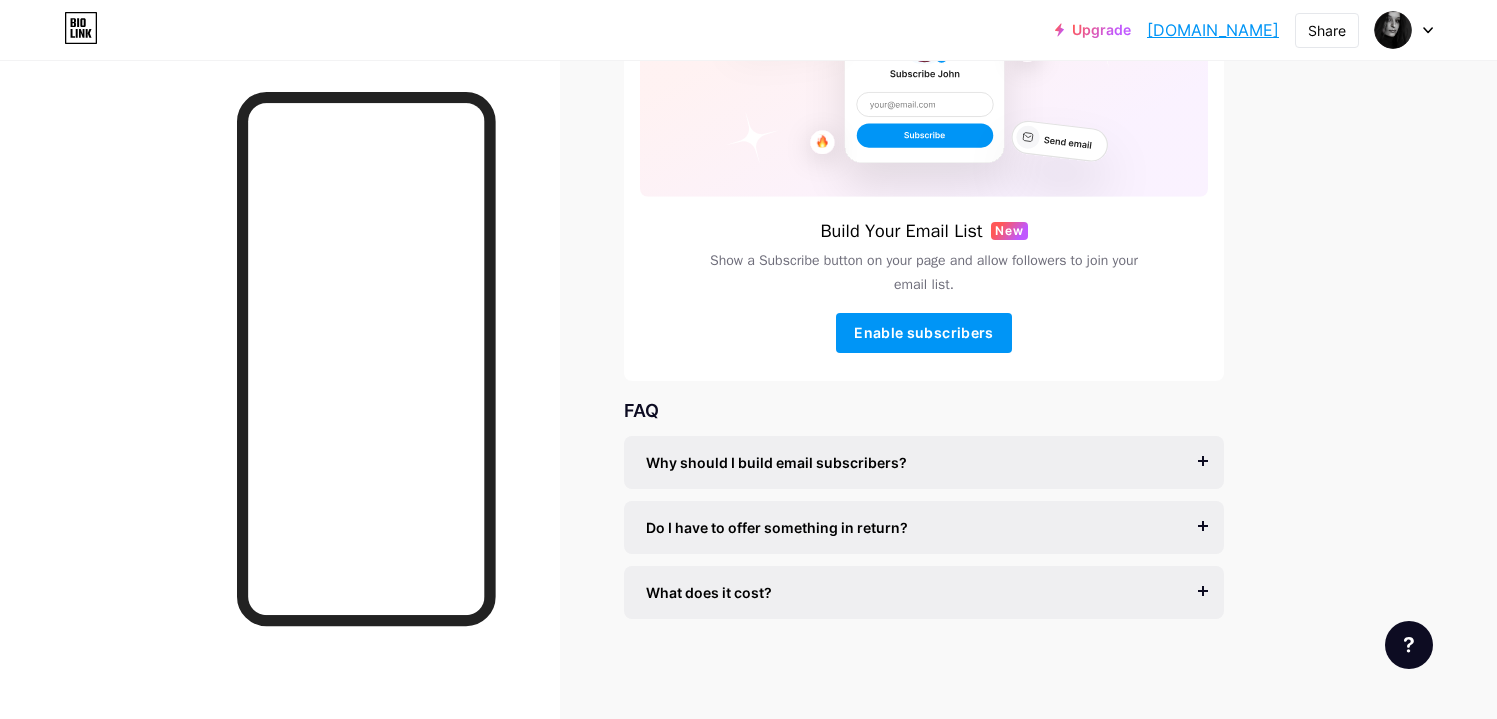 scroll, scrollTop: 236, scrollLeft: 0, axis: vertical 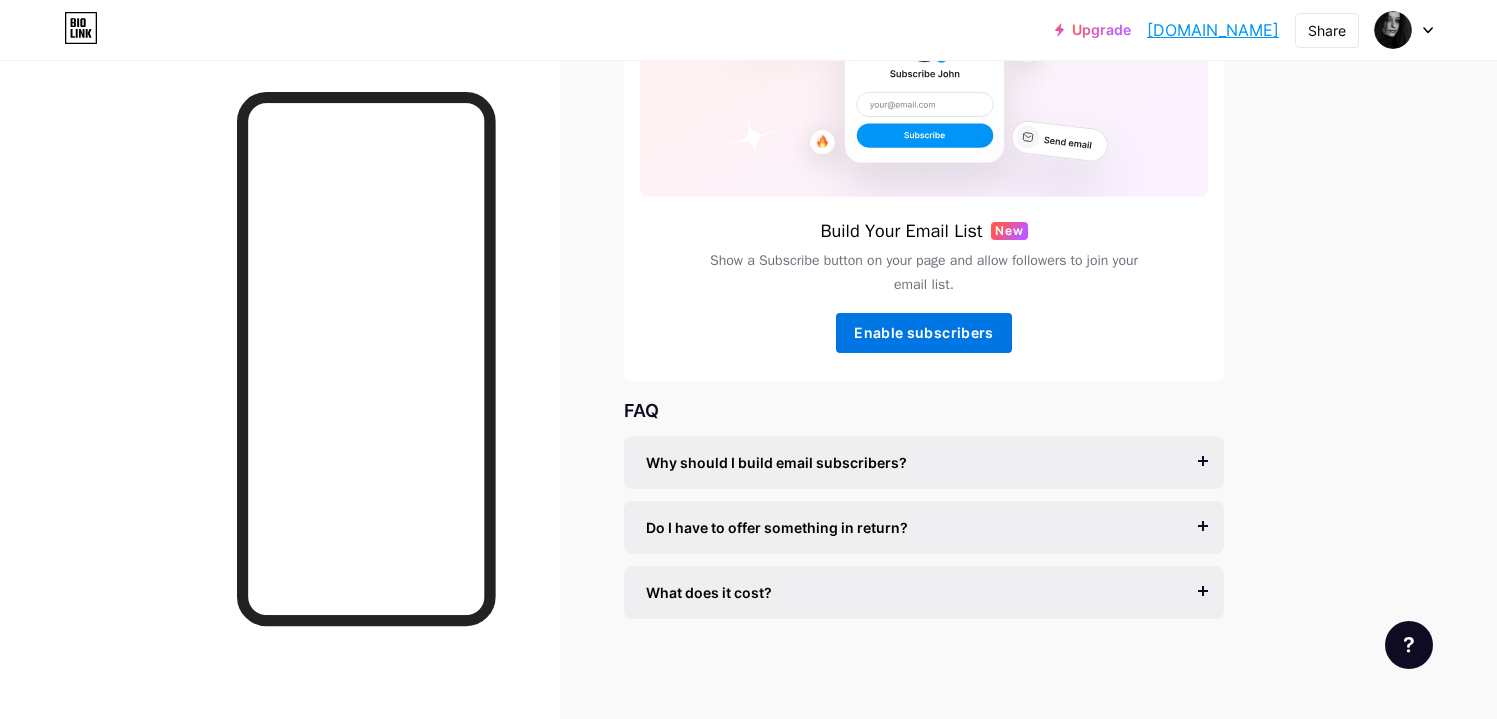 click on "Enable subscribers" at bounding box center [923, 332] 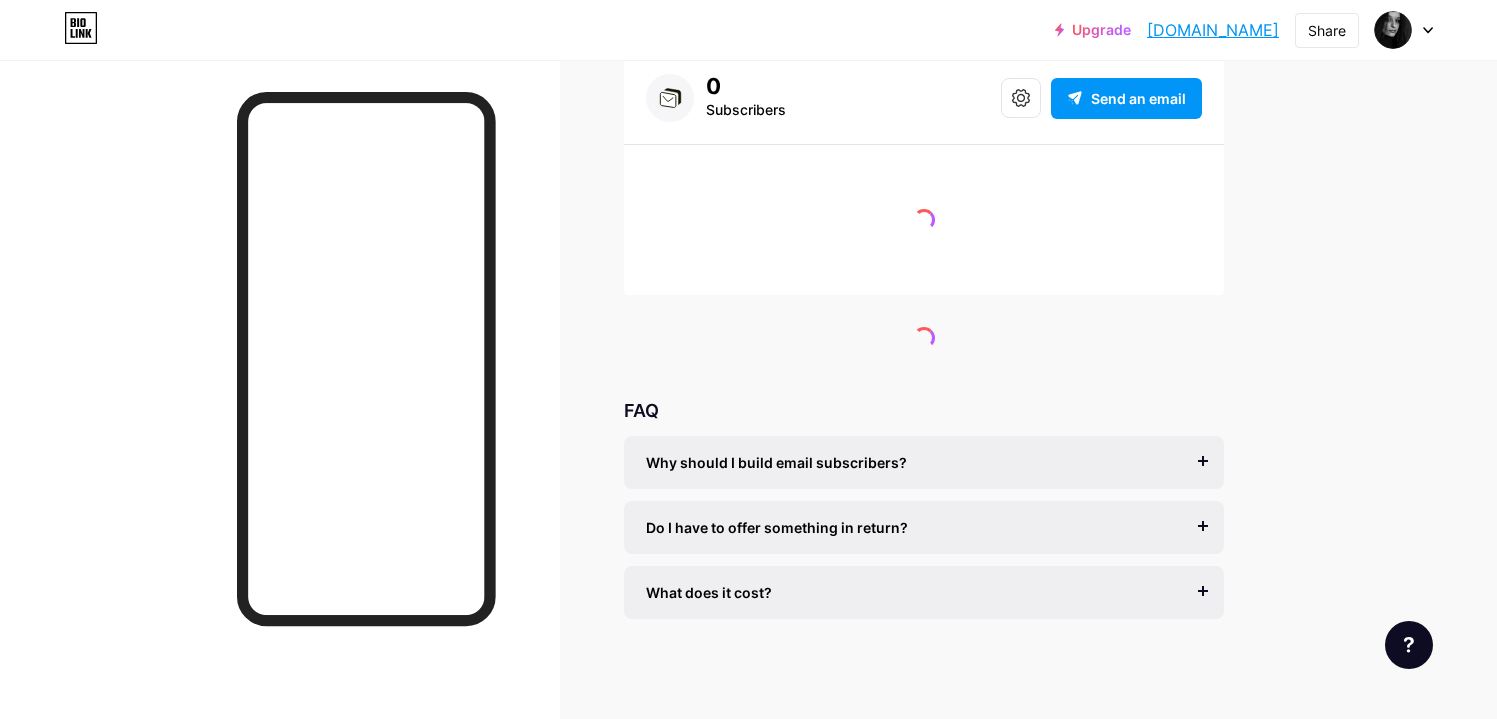 scroll, scrollTop: 48, scrollLeft: 0, axis: vertical 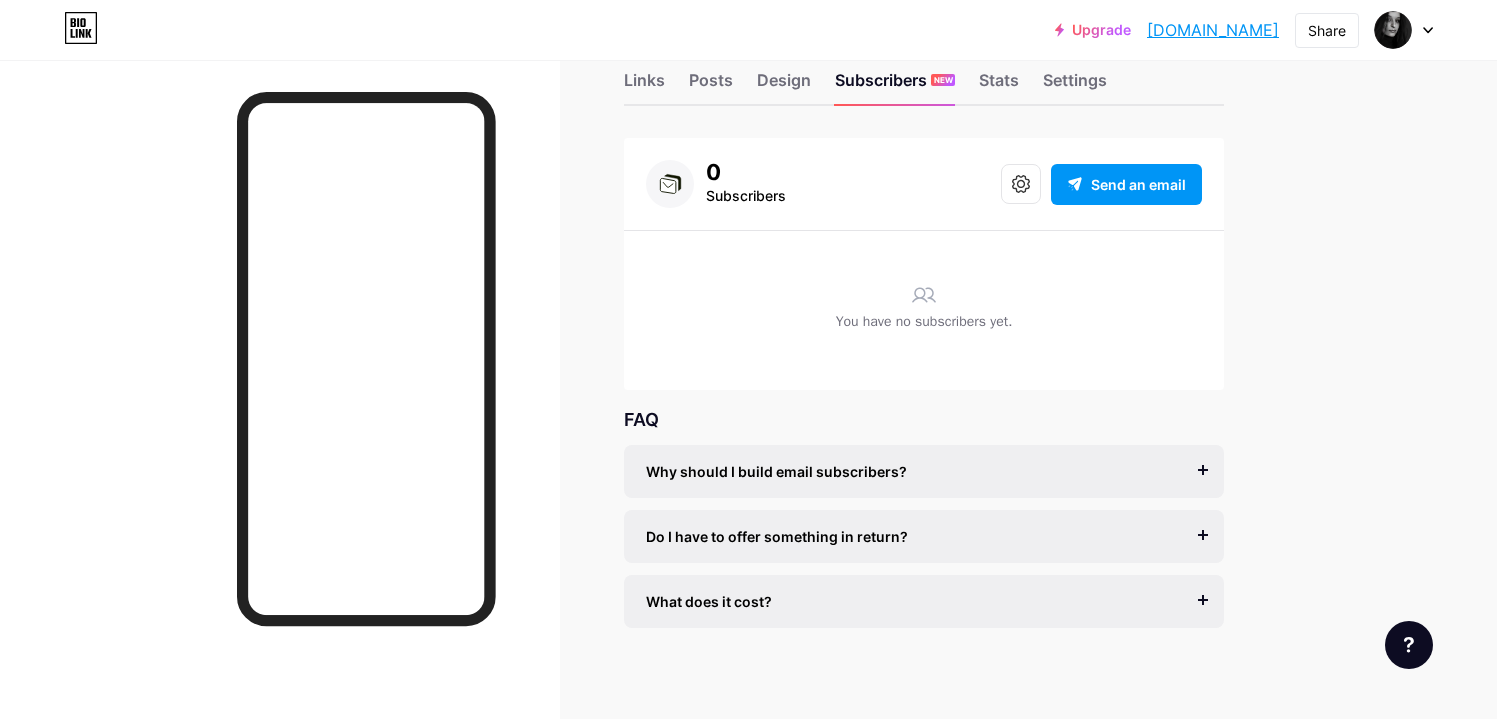 click on "What does it cost?   It’s free to get started, and you can accept unlimited subscribers. You only pay ($10/month) when you start sending emails." at bounding box center [924, 601] 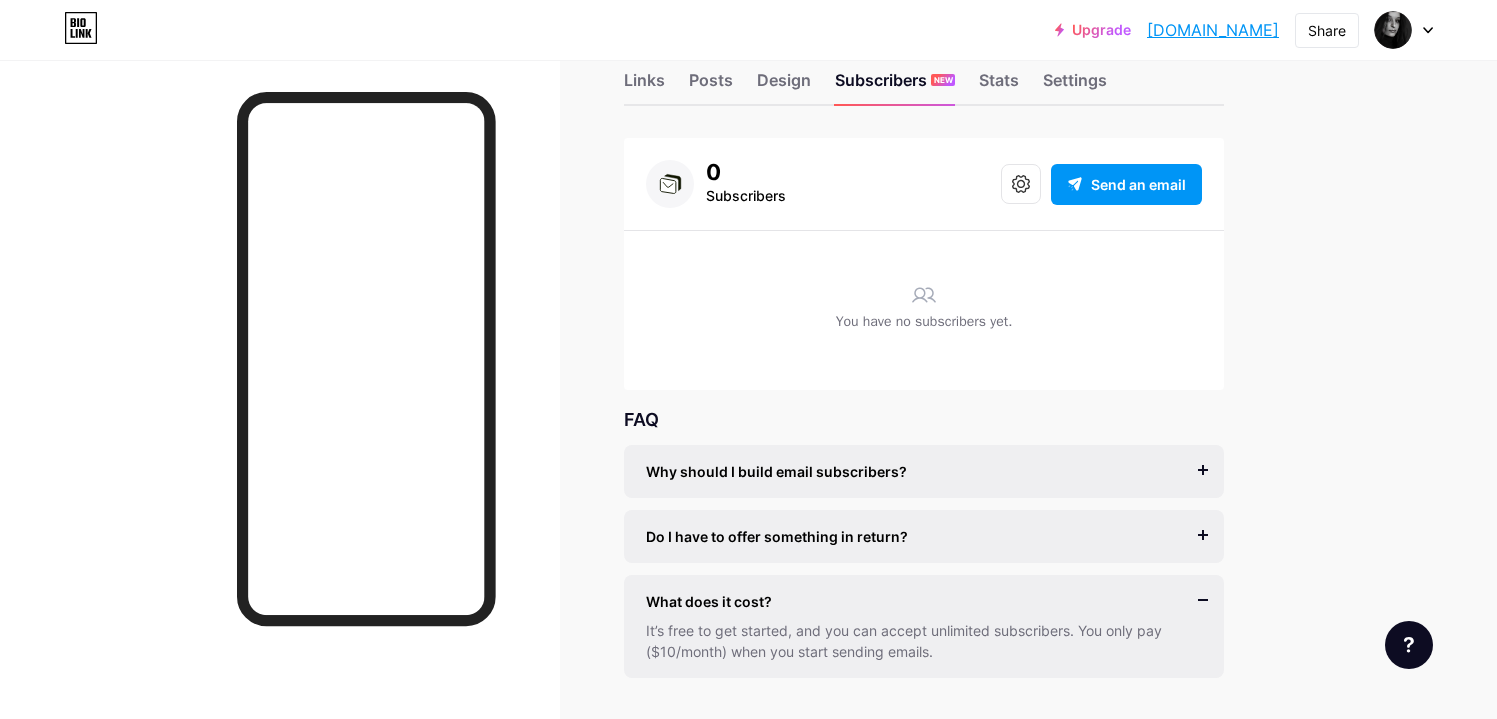 click on "Do I have to offer something in return?" at bounding box center (777, 536) 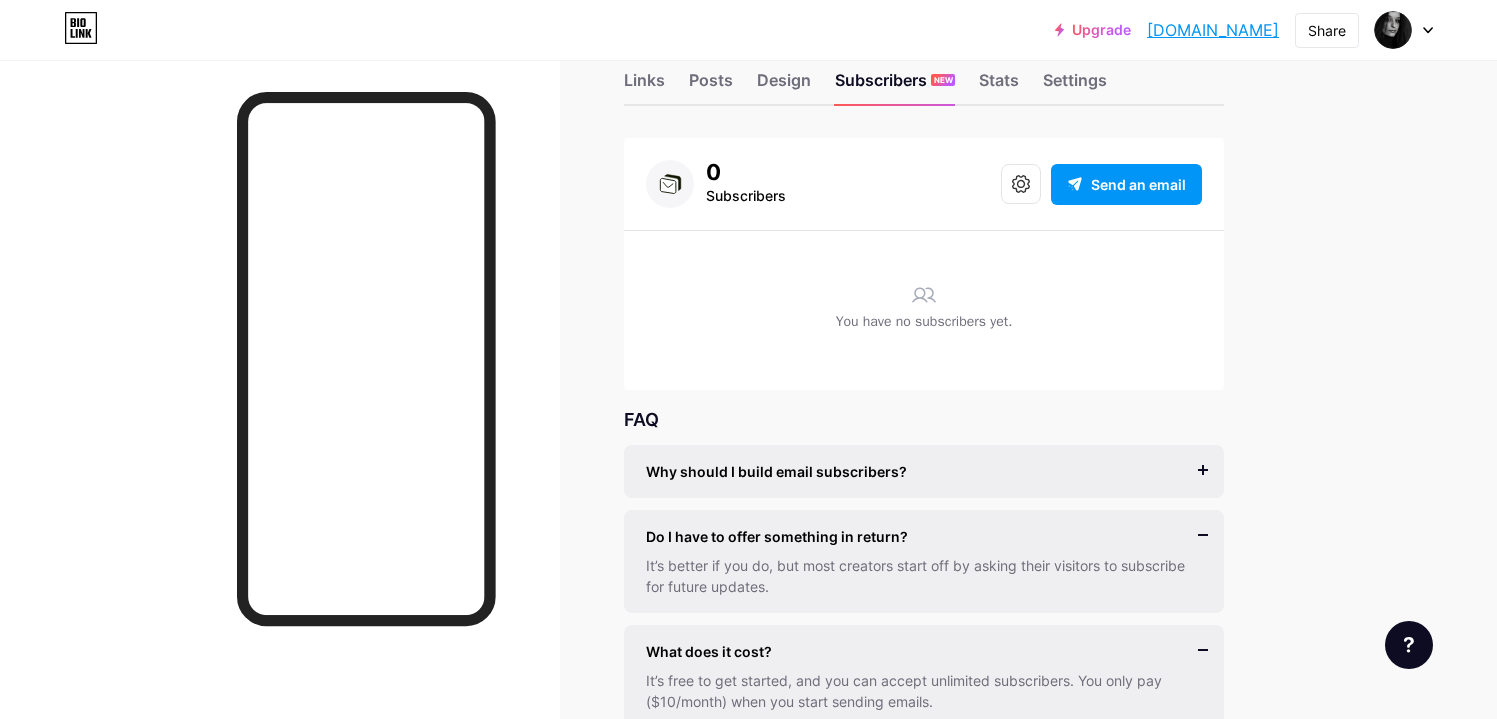 click on "Why should I build email subscribers?" at bounding box center [776, 471] 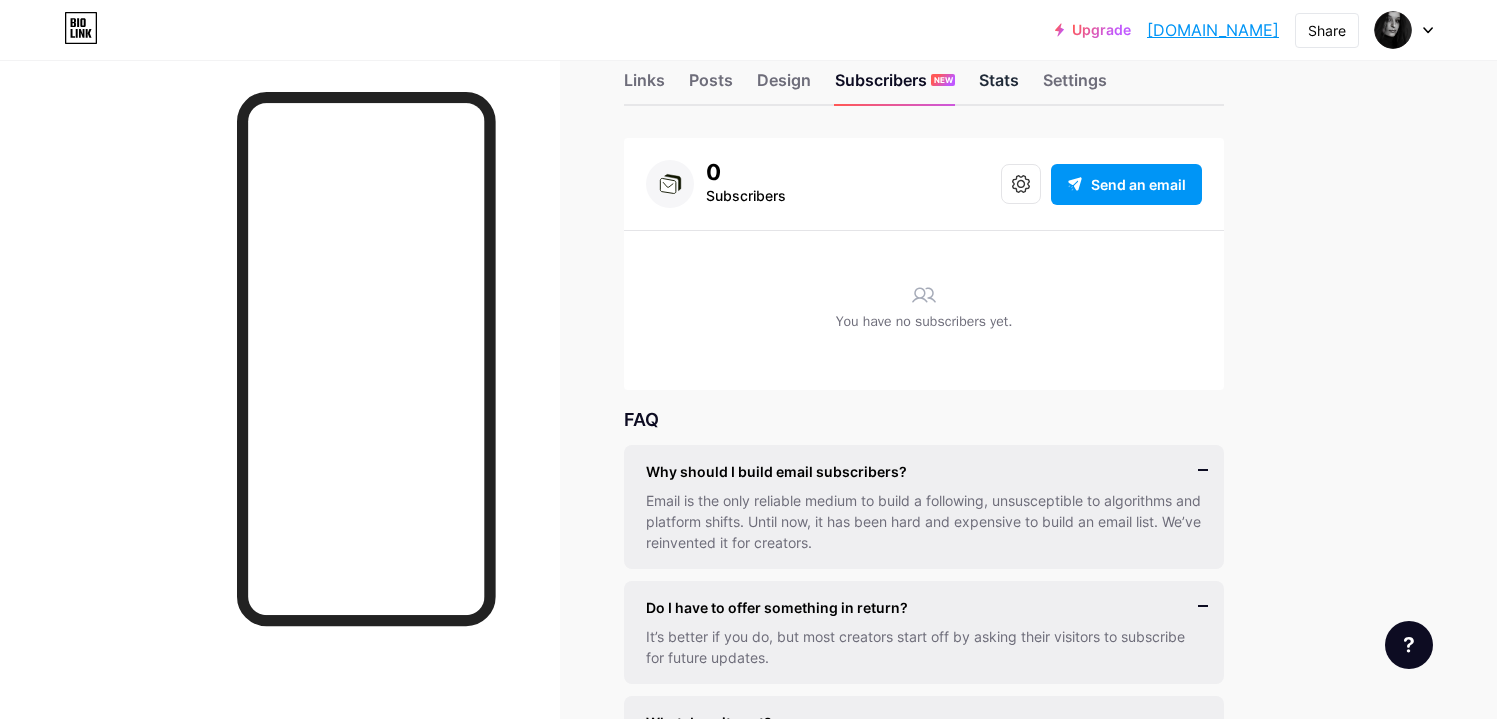 click on "Stats" at bounding box center (999, 86) 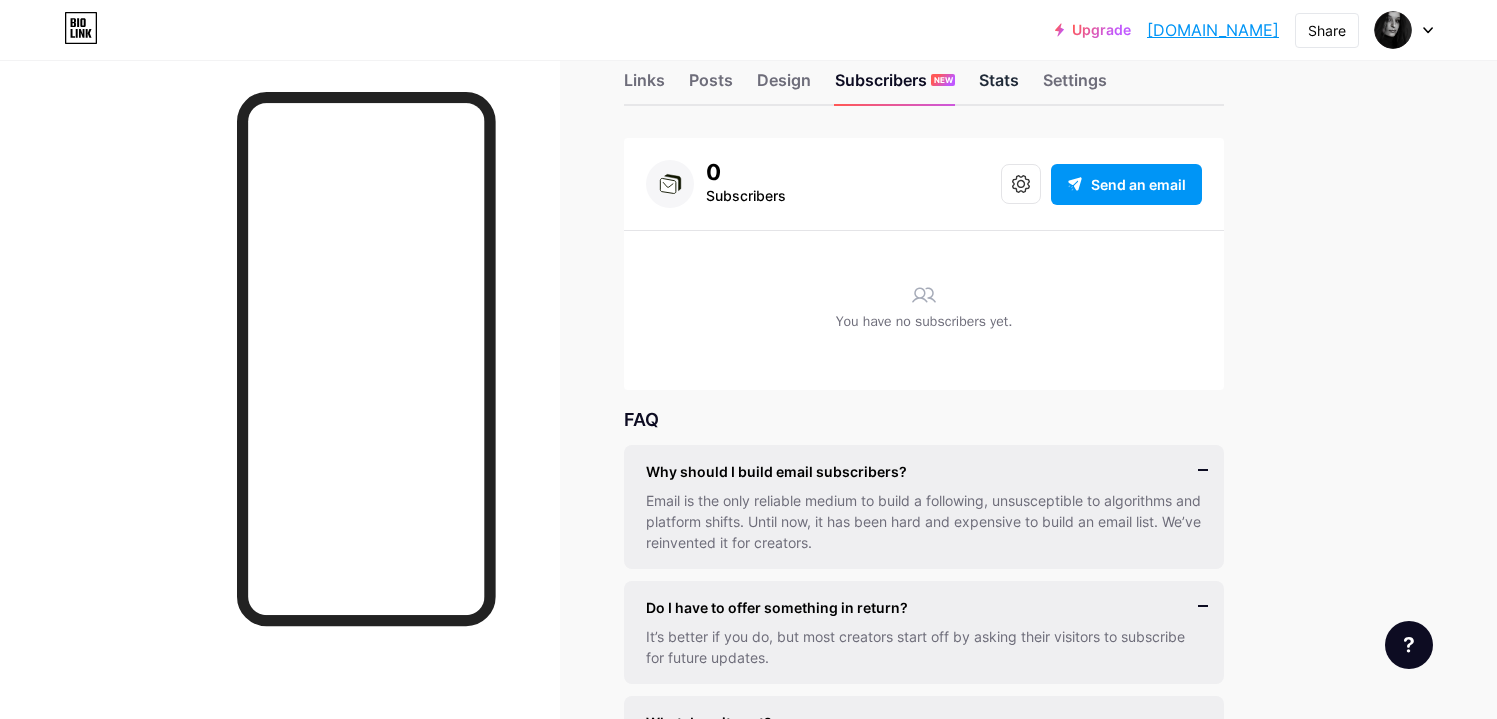 scroll, scrollTop: 0, scrollLeft: 0, axis: both 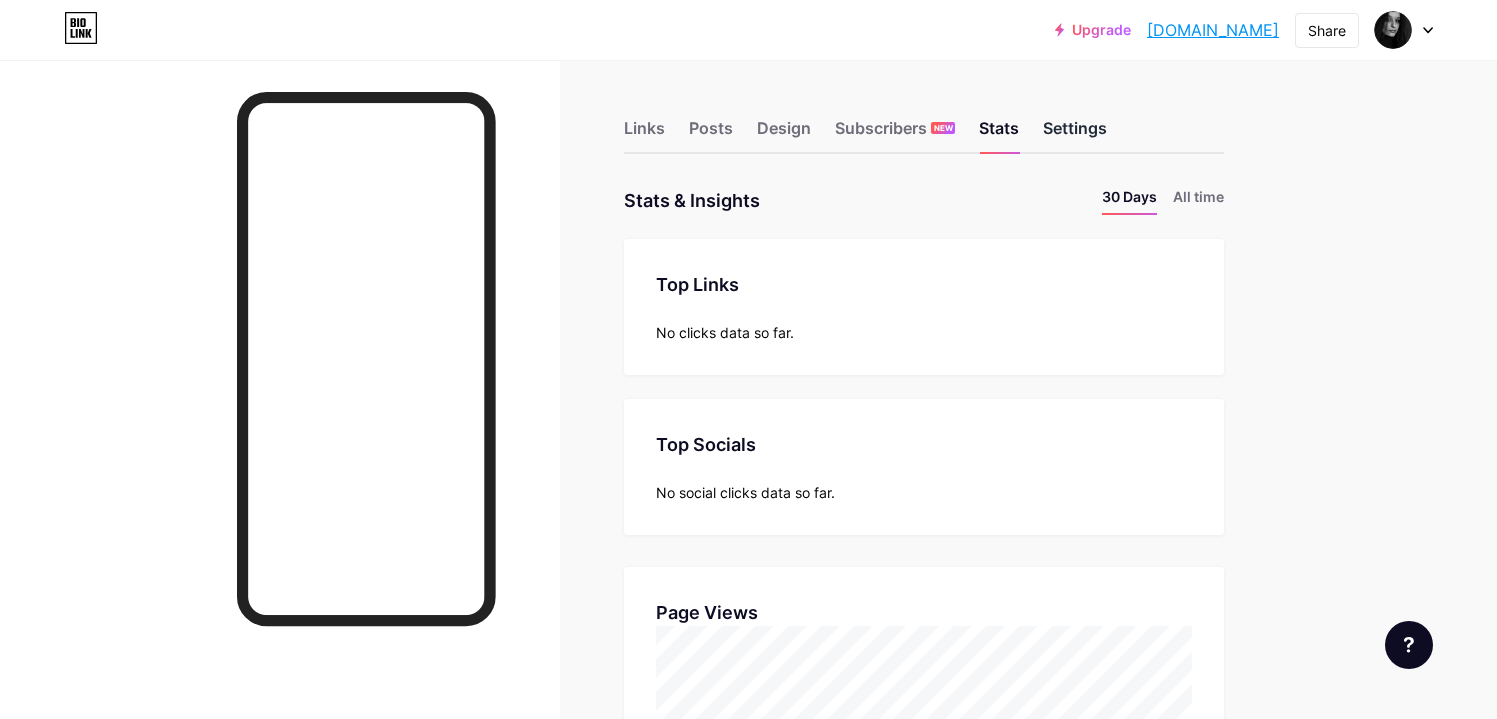 click on "Settings" at bounding box center (1075, 134) 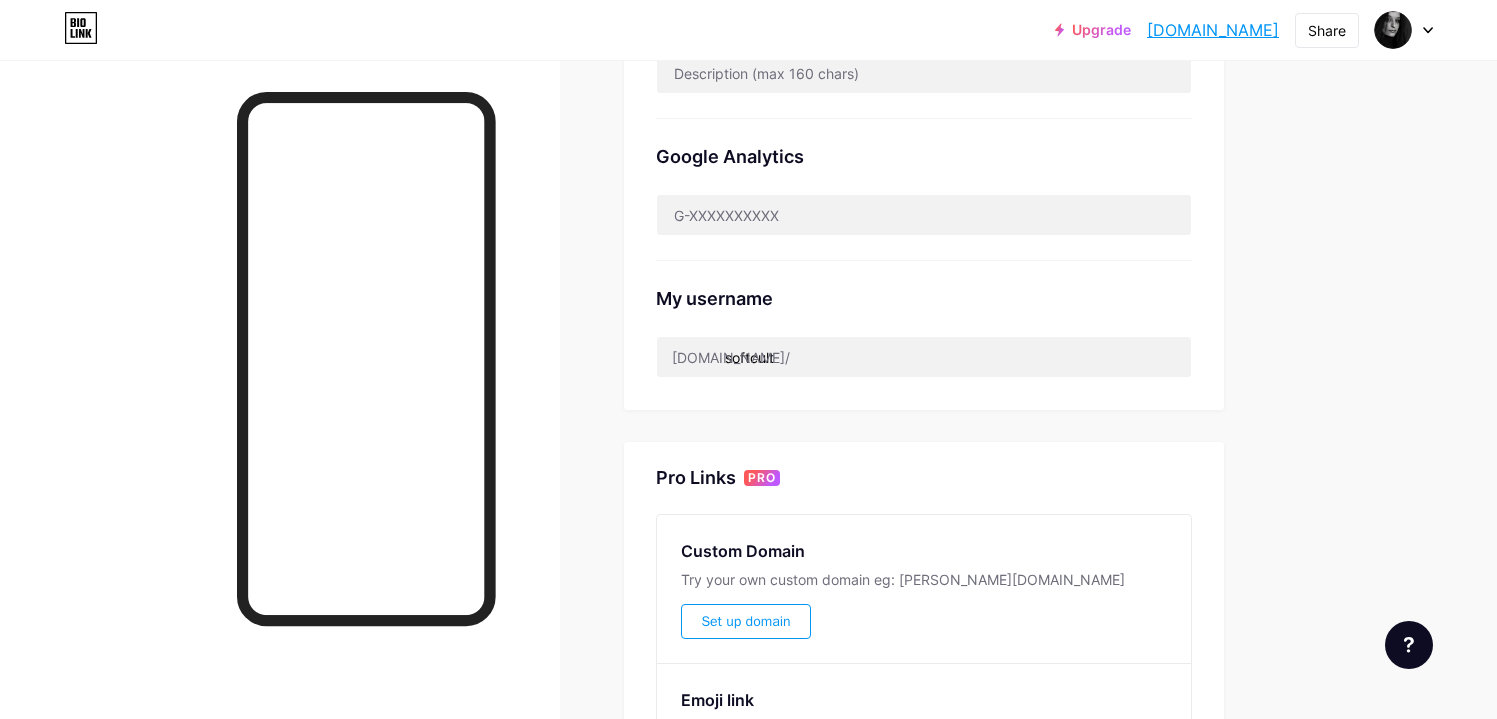 scroll, scrollTop: 601, scrollLeft: 0, axis: vertical 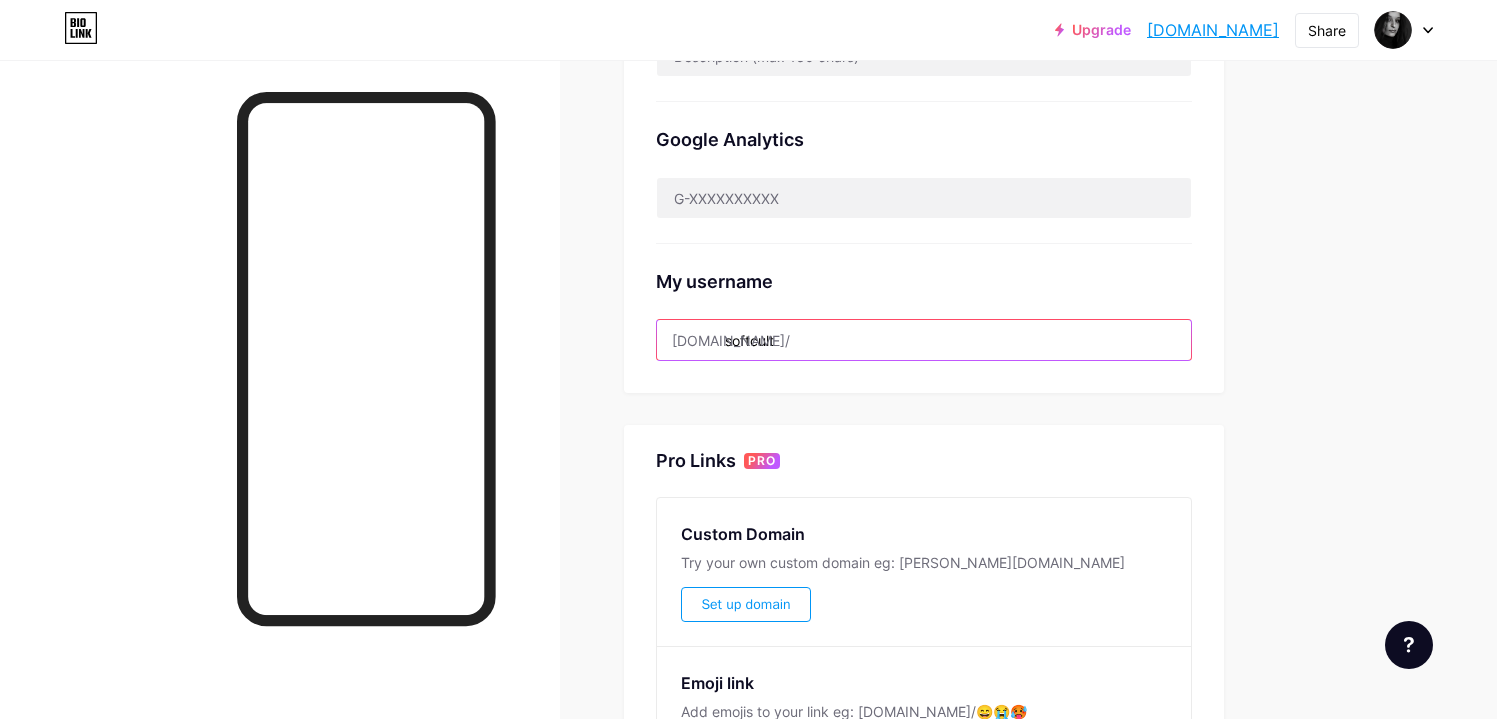 click on "softcult" at bounding box center [924, 340] 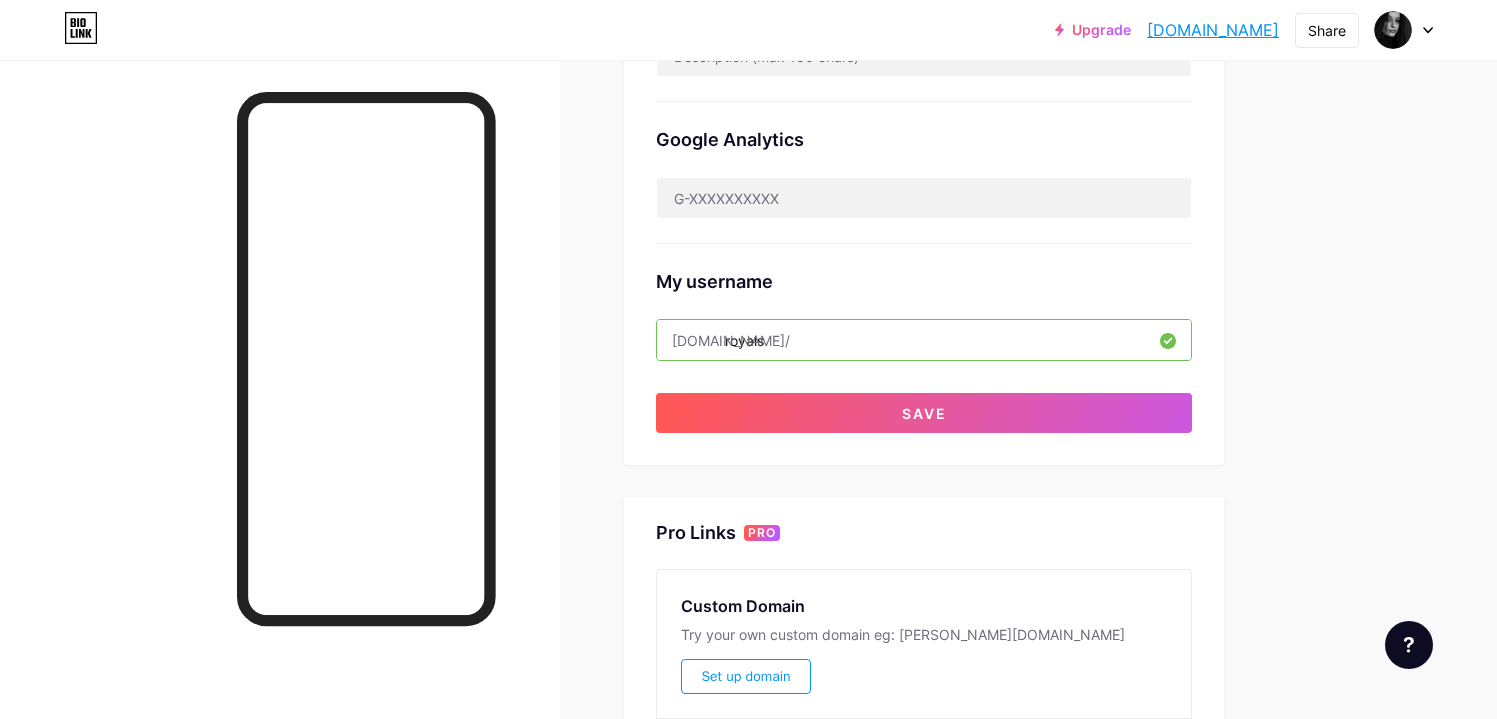 drag, startPoint x: 800, startPoint y: 344, endPoint x: 874, endPoint y: 301, distance: 85.58621 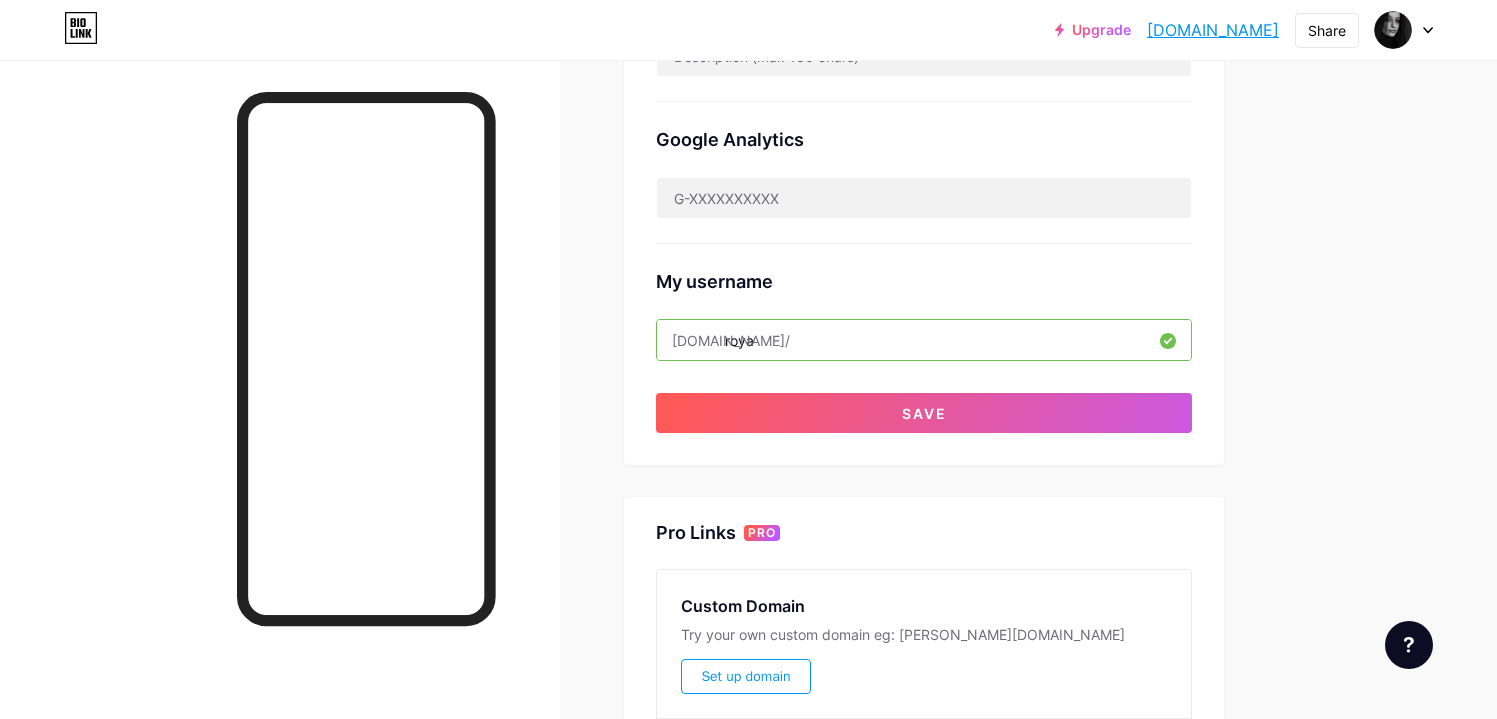 type on "roya" 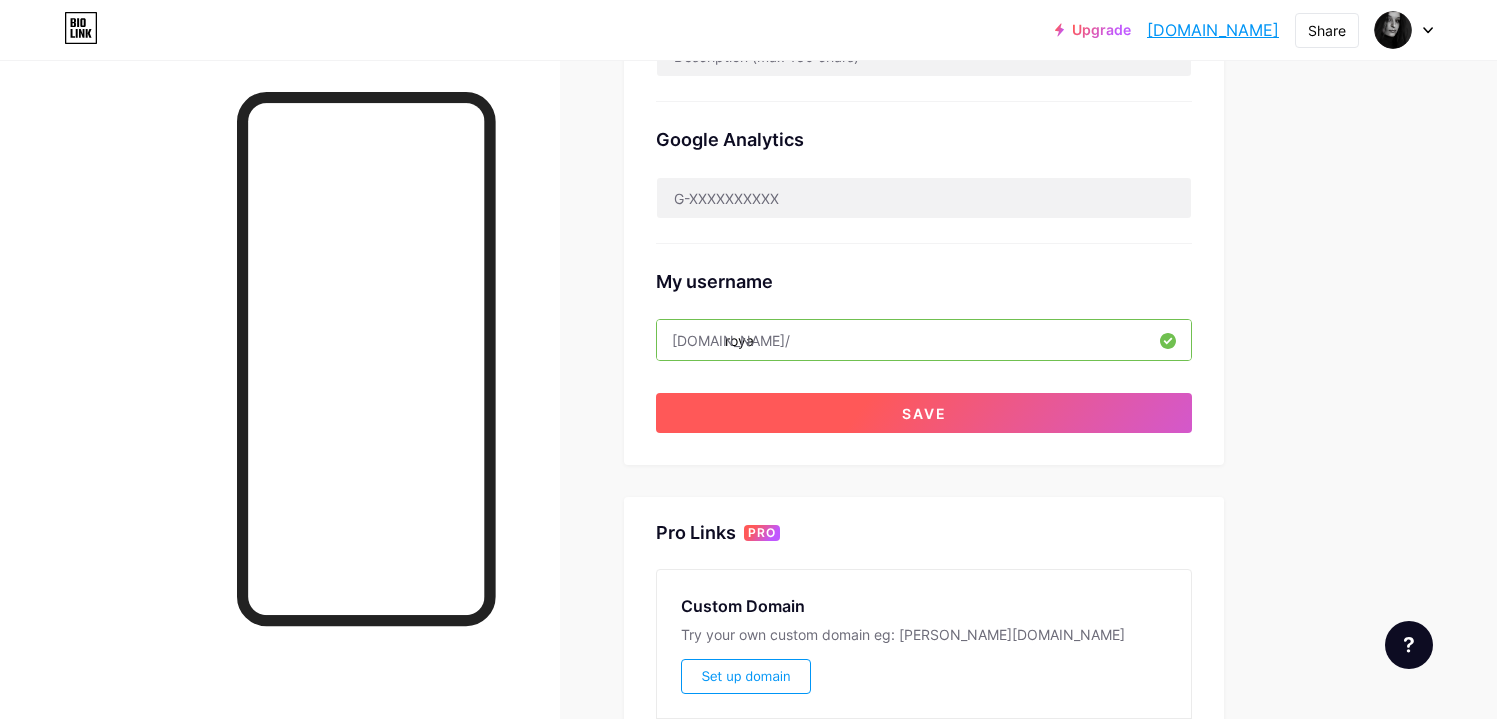 click on "Save" at bounding box center [924, 413] 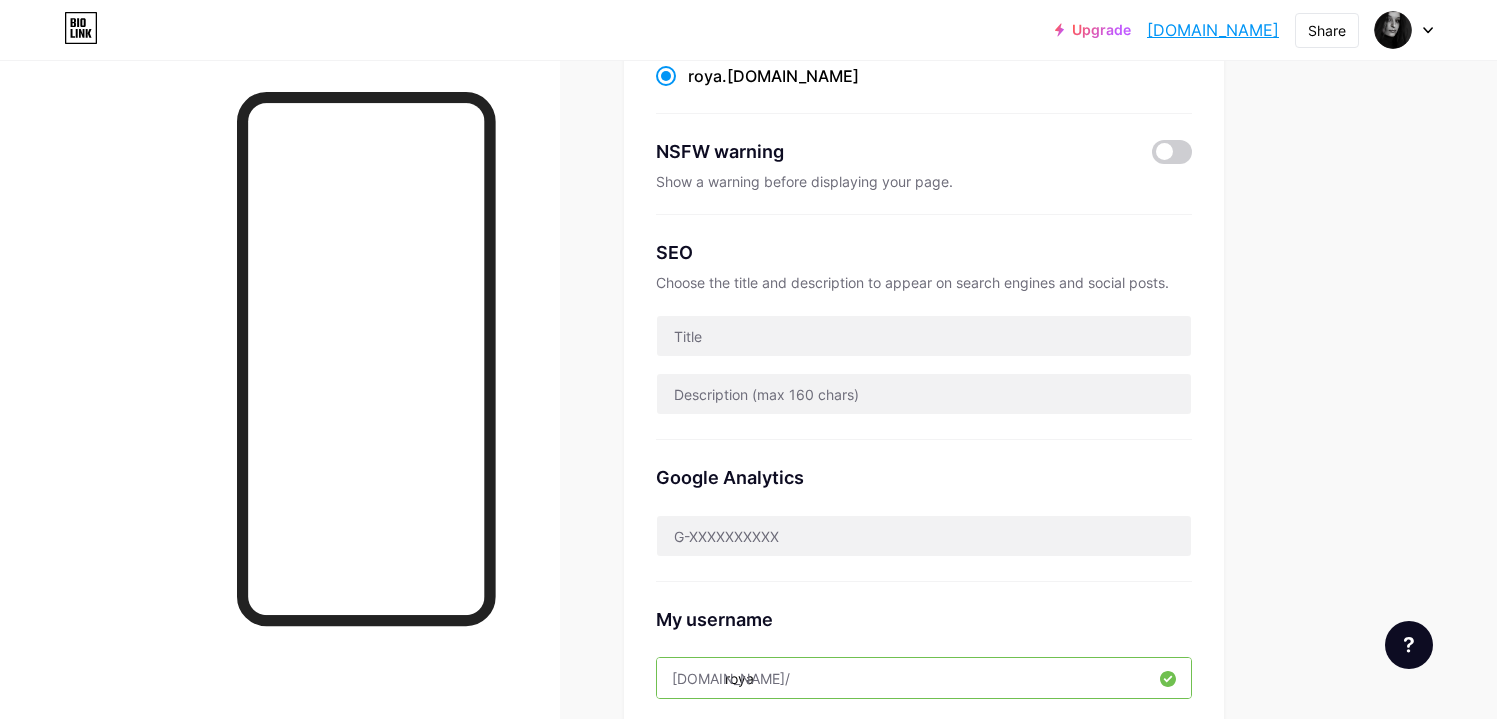scroll, scrollTop: 264, scrollLeft: 0, axis: vertical 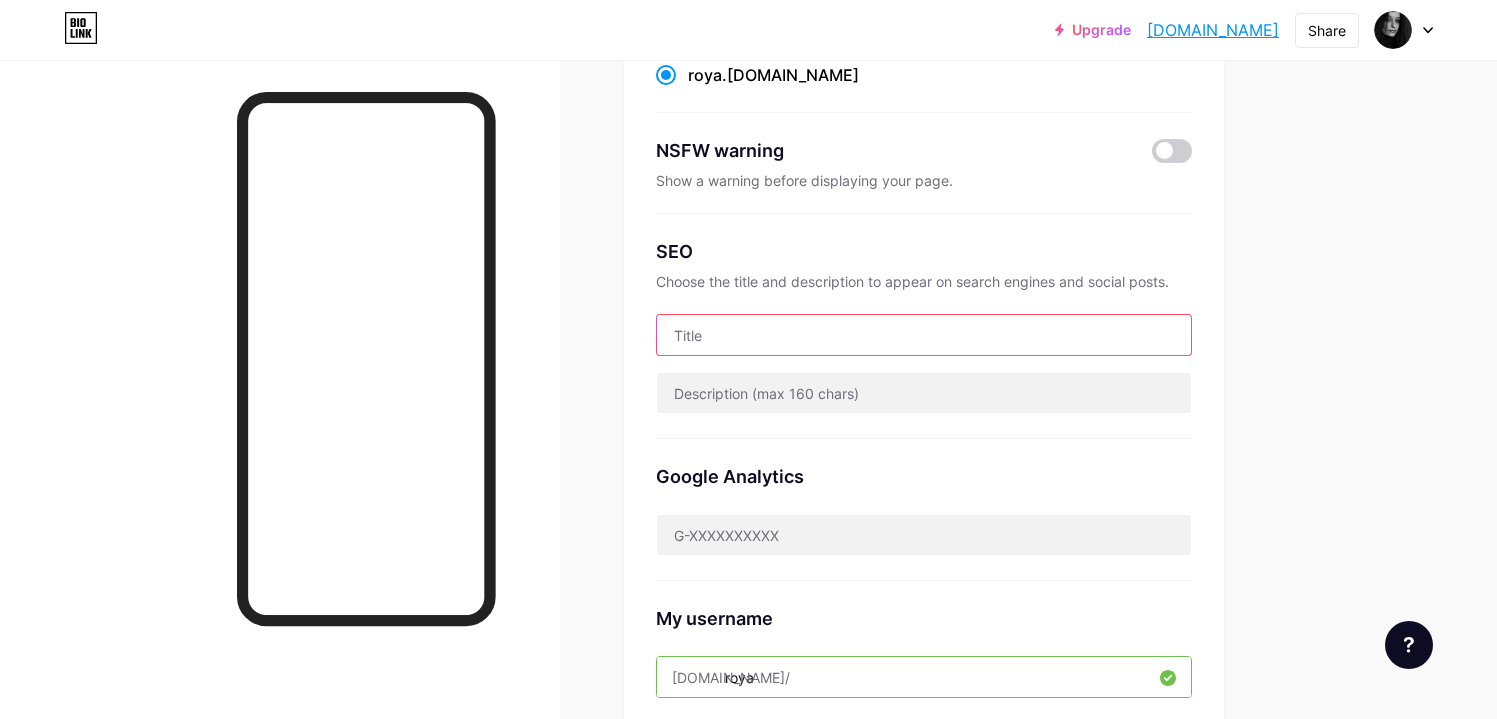 click at bounding box center (924, 335) 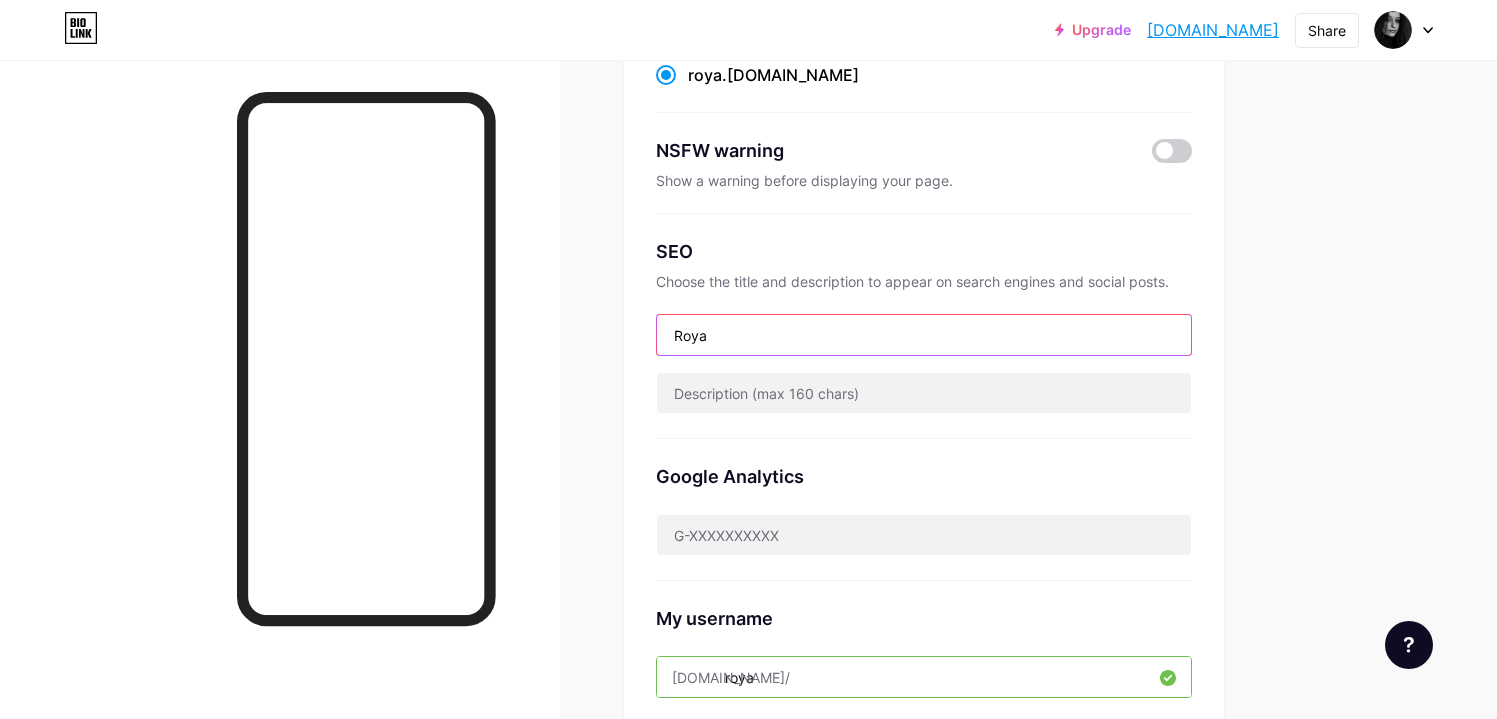 type on "Roya" 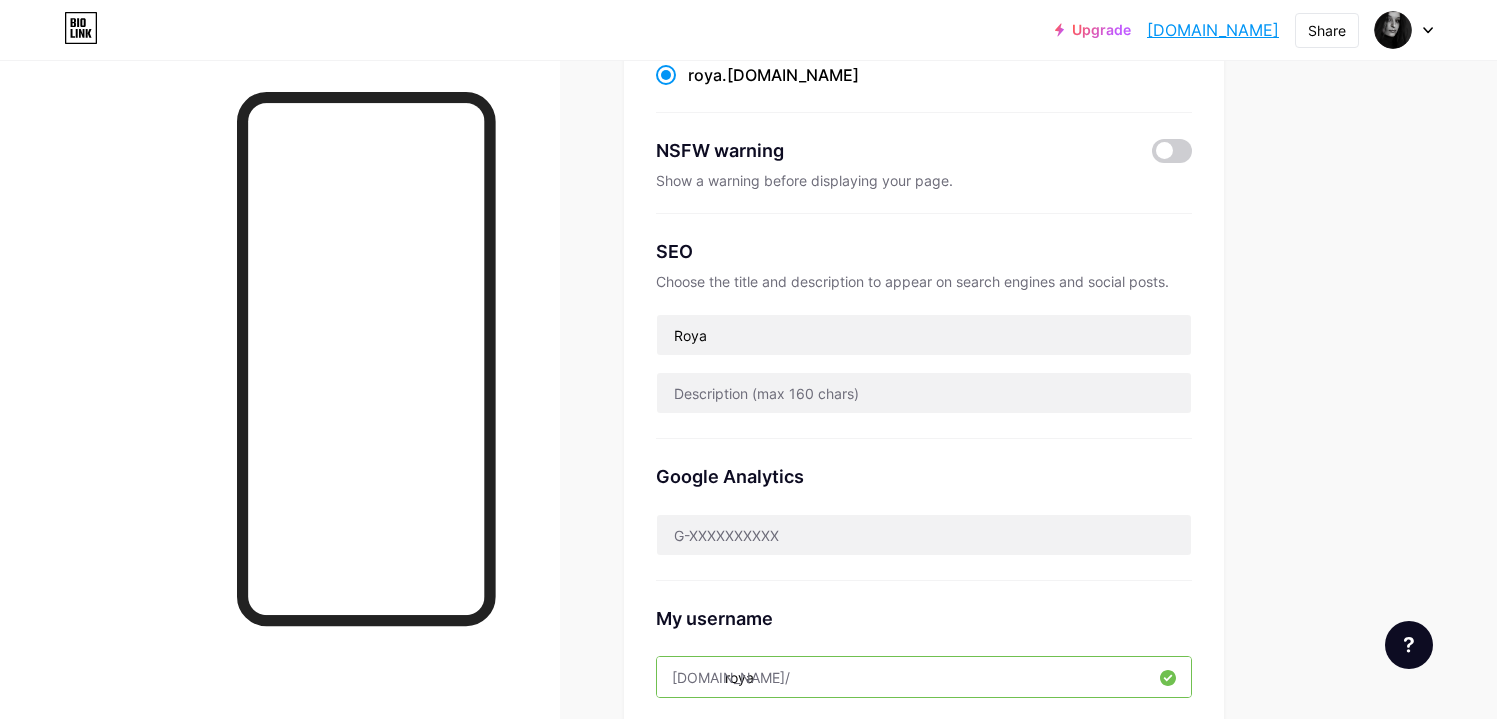 click on "SEO   Choose the title and description to appear on search engines and social posts.   [GEOGRAPHIC_DATA]" at bounding box center (924, 326) 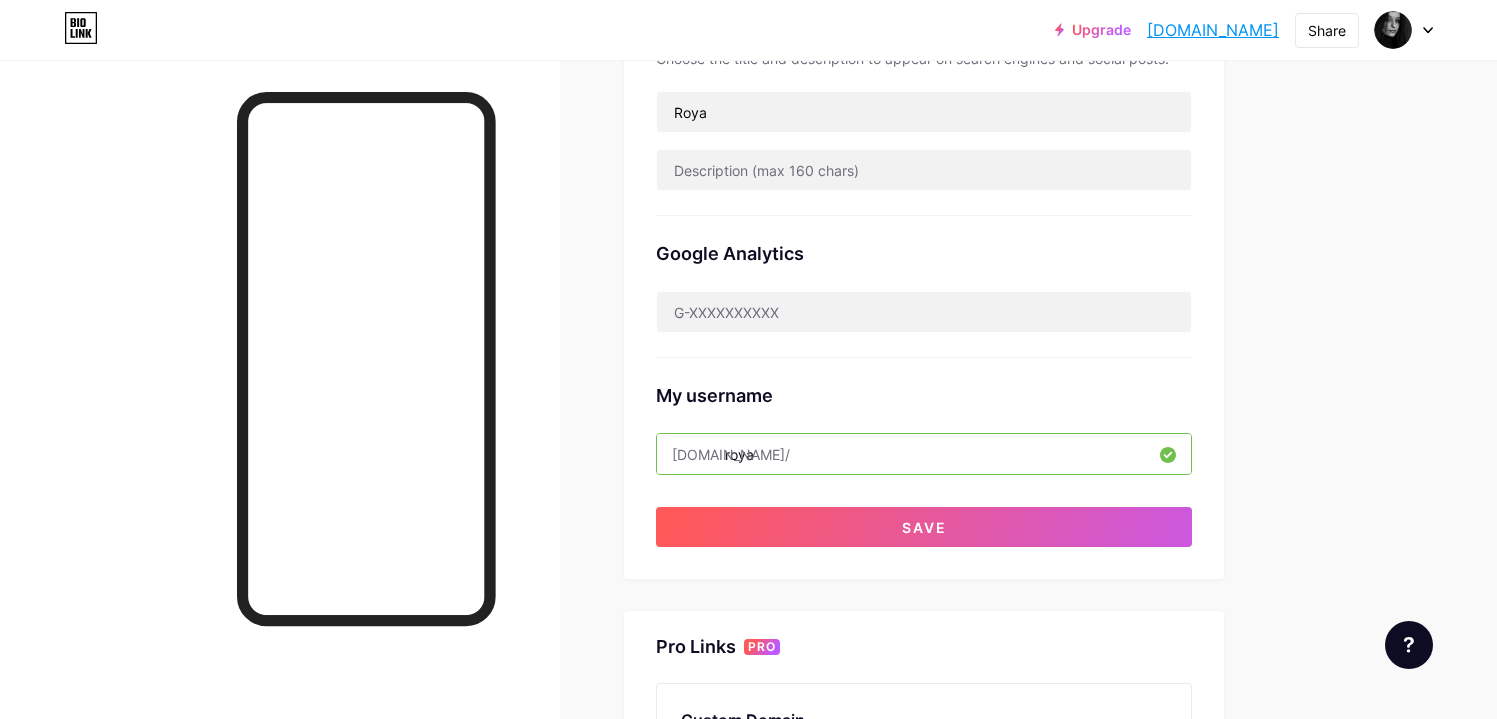 scroll, scrollTop: 491, scrollLeft: 0, axis: vertical 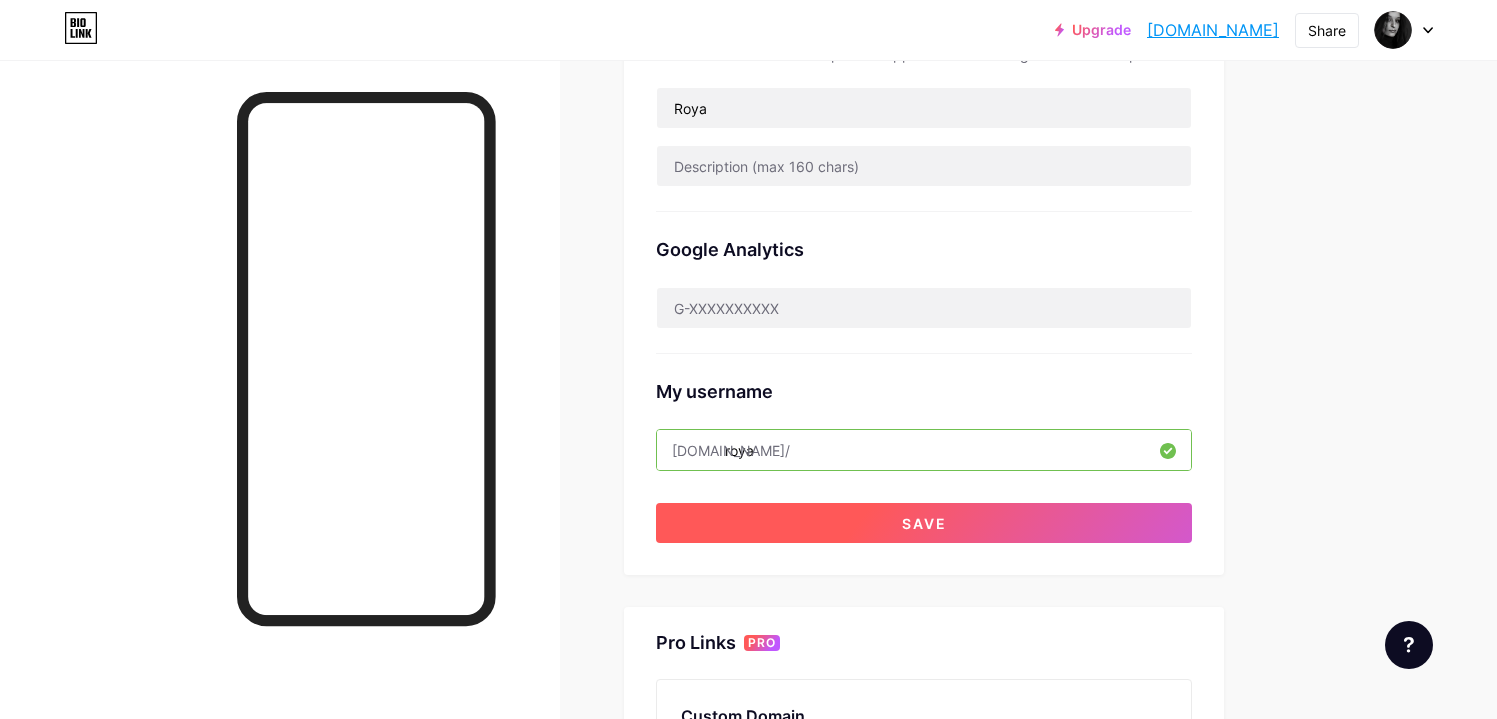 click on "Save" at bounding box center (924, 523) 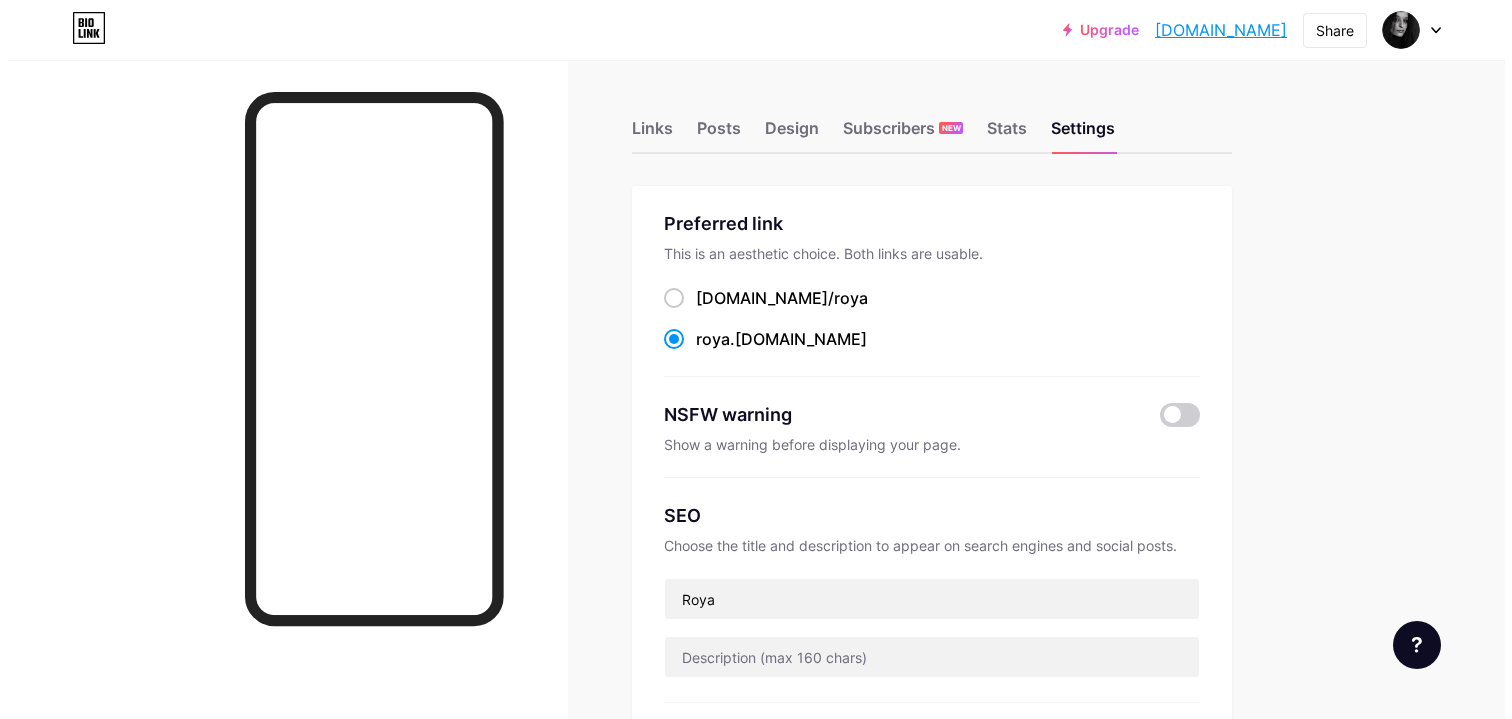 scroll, scrollTop: 0, scrollLeft: 0, axis: both 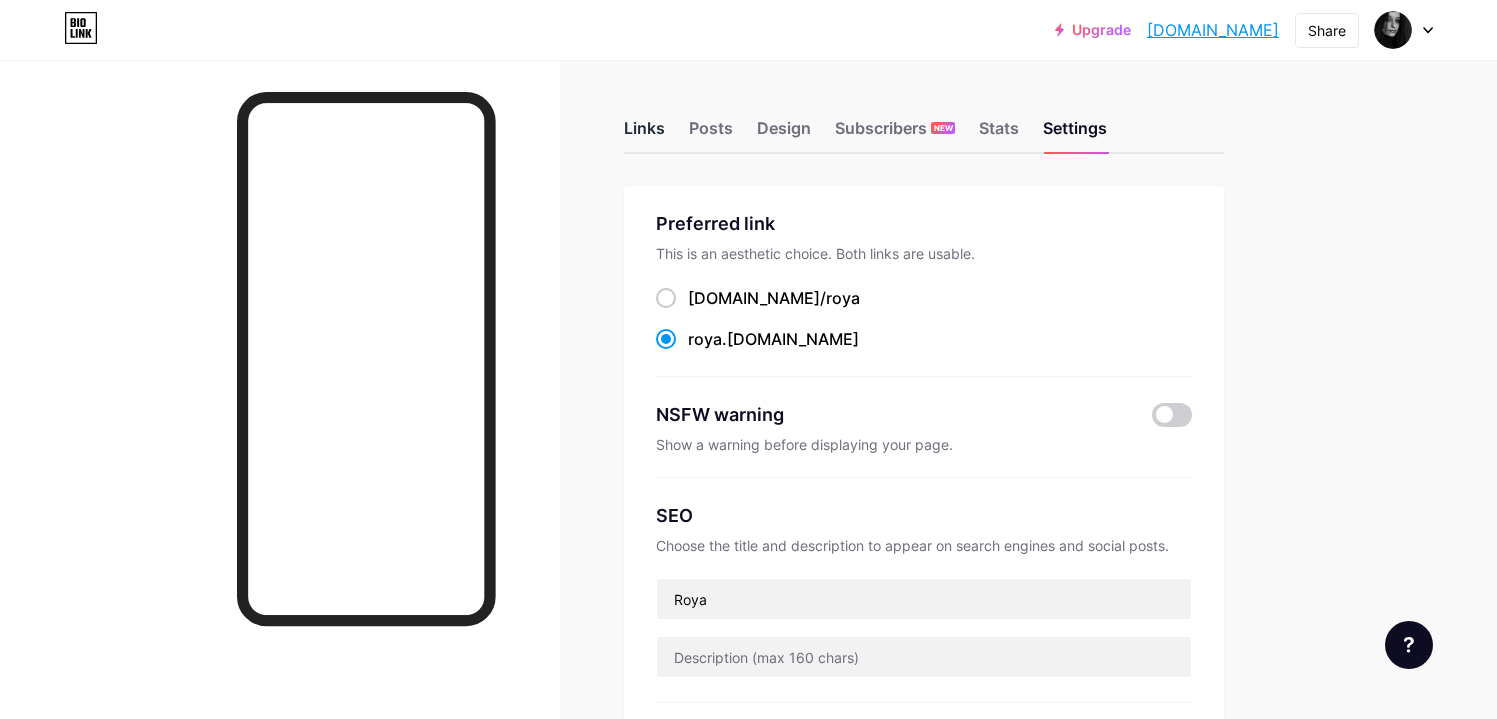 click on "Links" at bounding box center [644, 134] 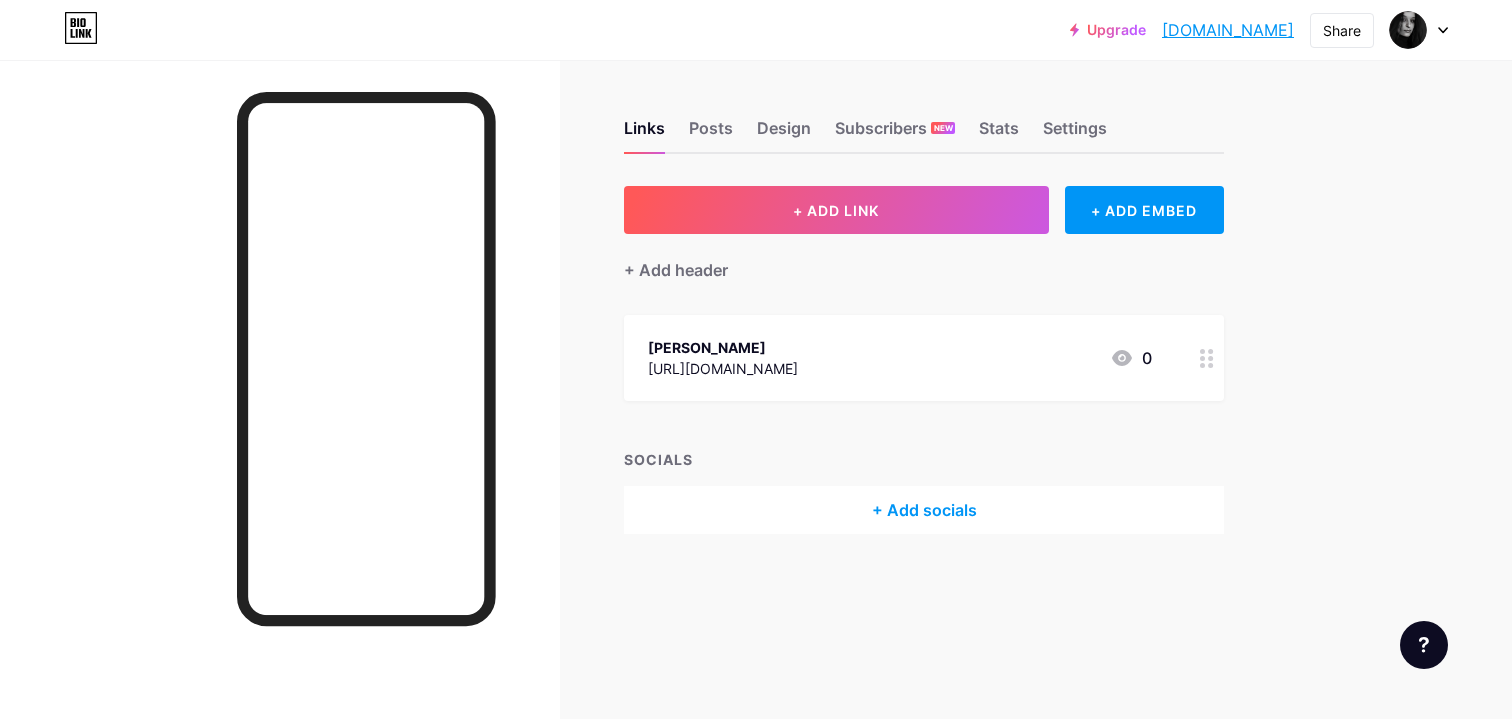 click at bounding box center [1207, 358] 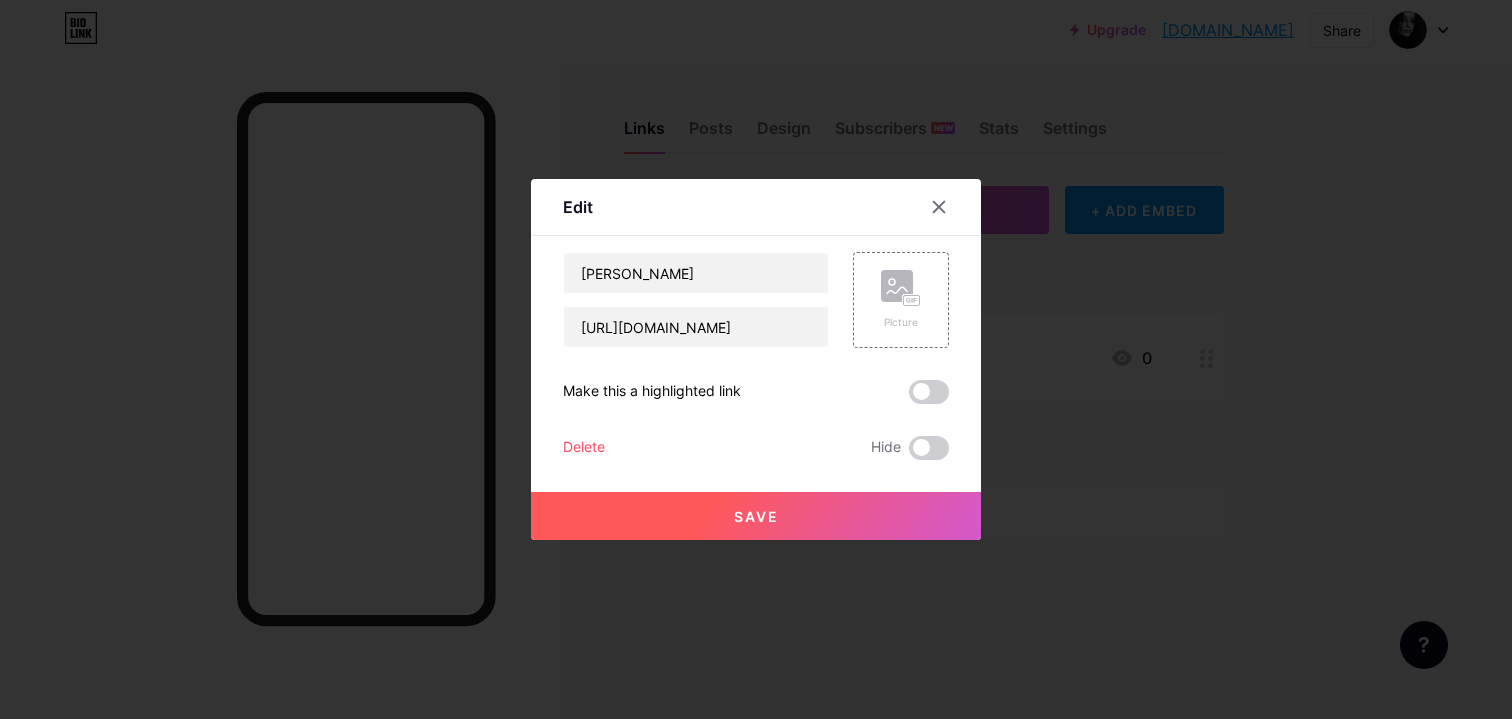 click on "Delete" at bounding box center (584, 448) 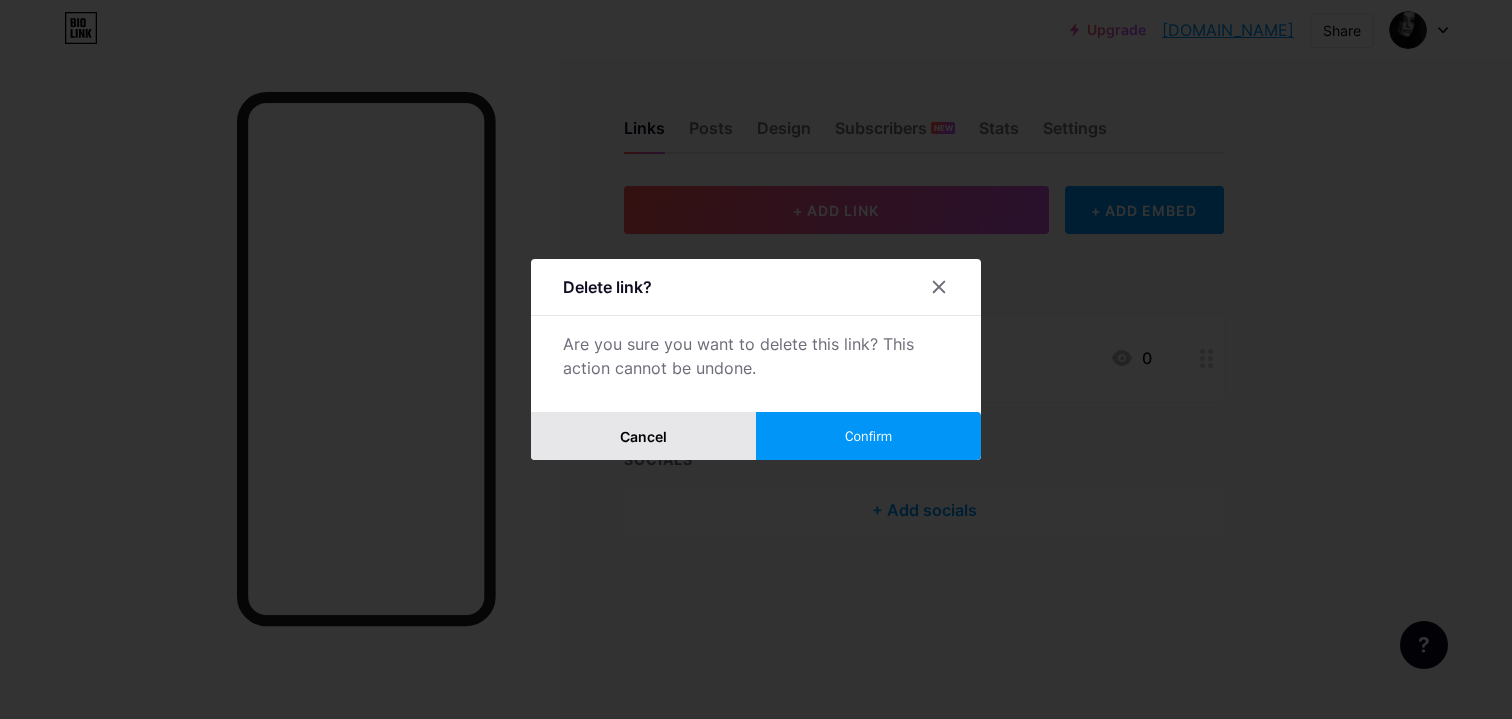 click on "Cancel" at bounding box center [643, 436] 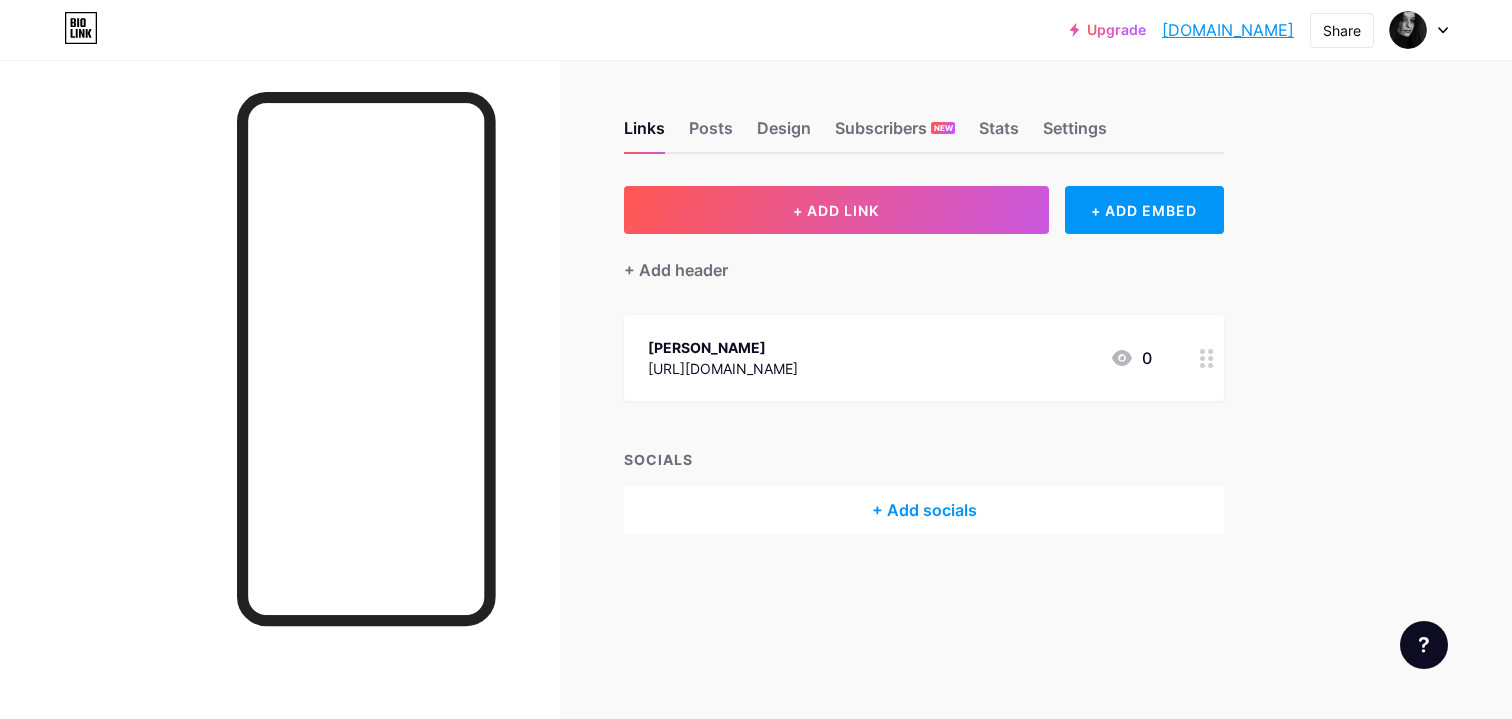 click 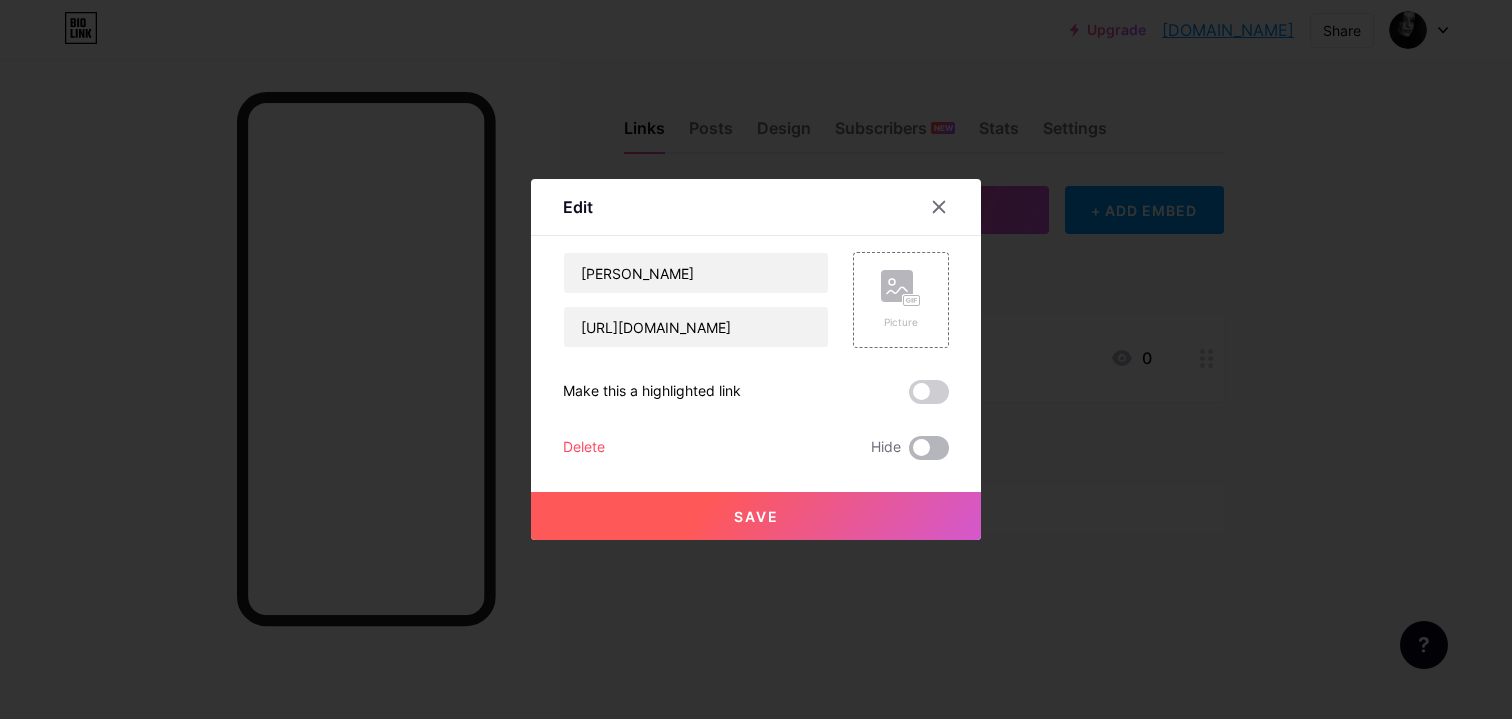 click at bounding box center [929, 448] 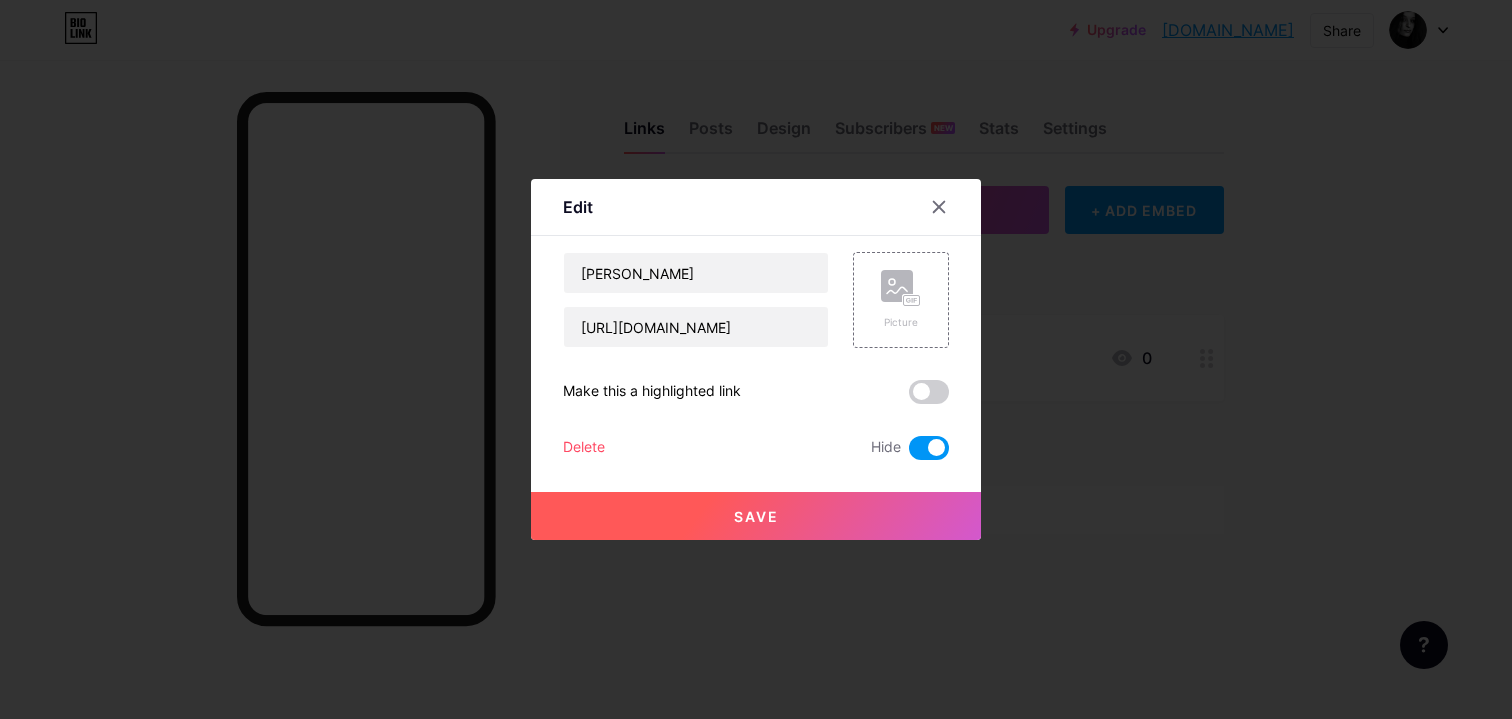 click on "Save" at bounding box center (756, 516) 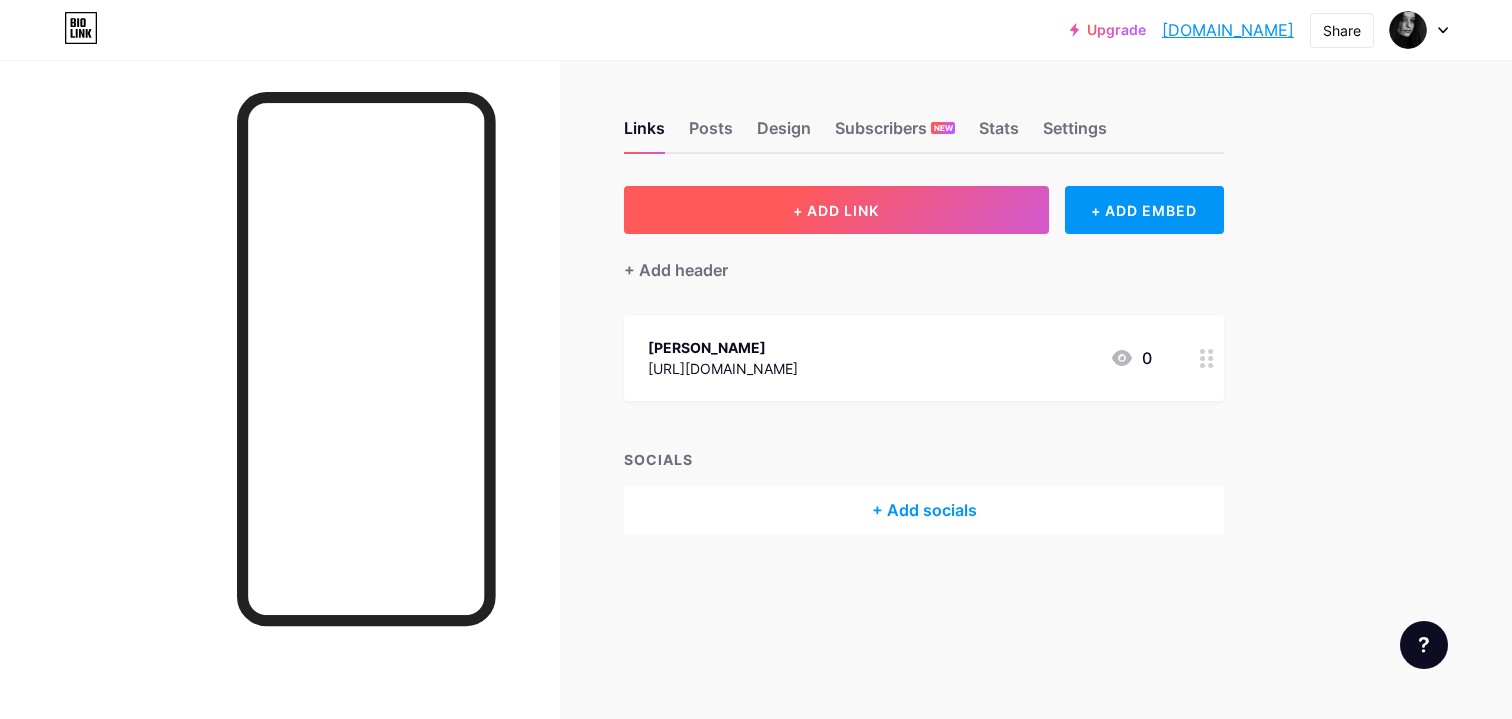 click on "+ ADD LINK" at bounding box center (836, 210) 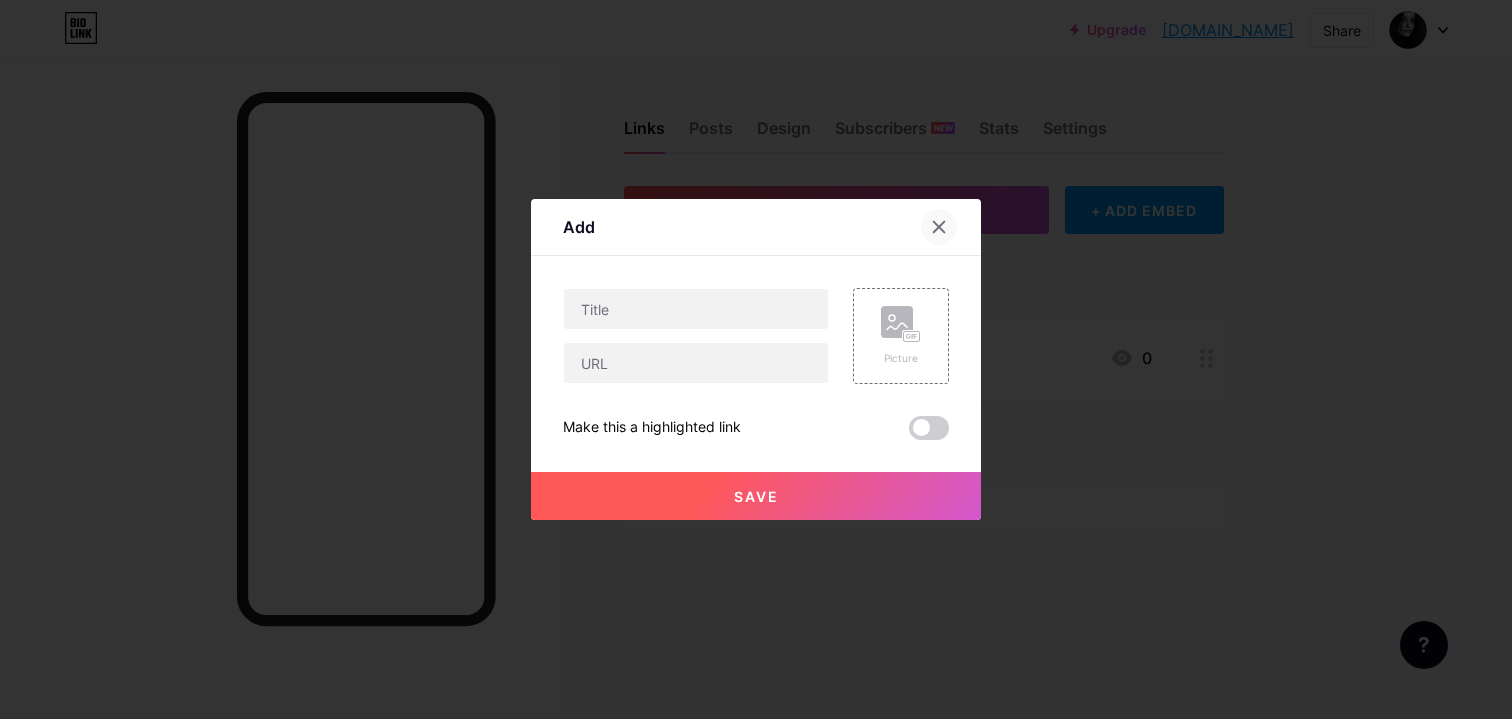 click 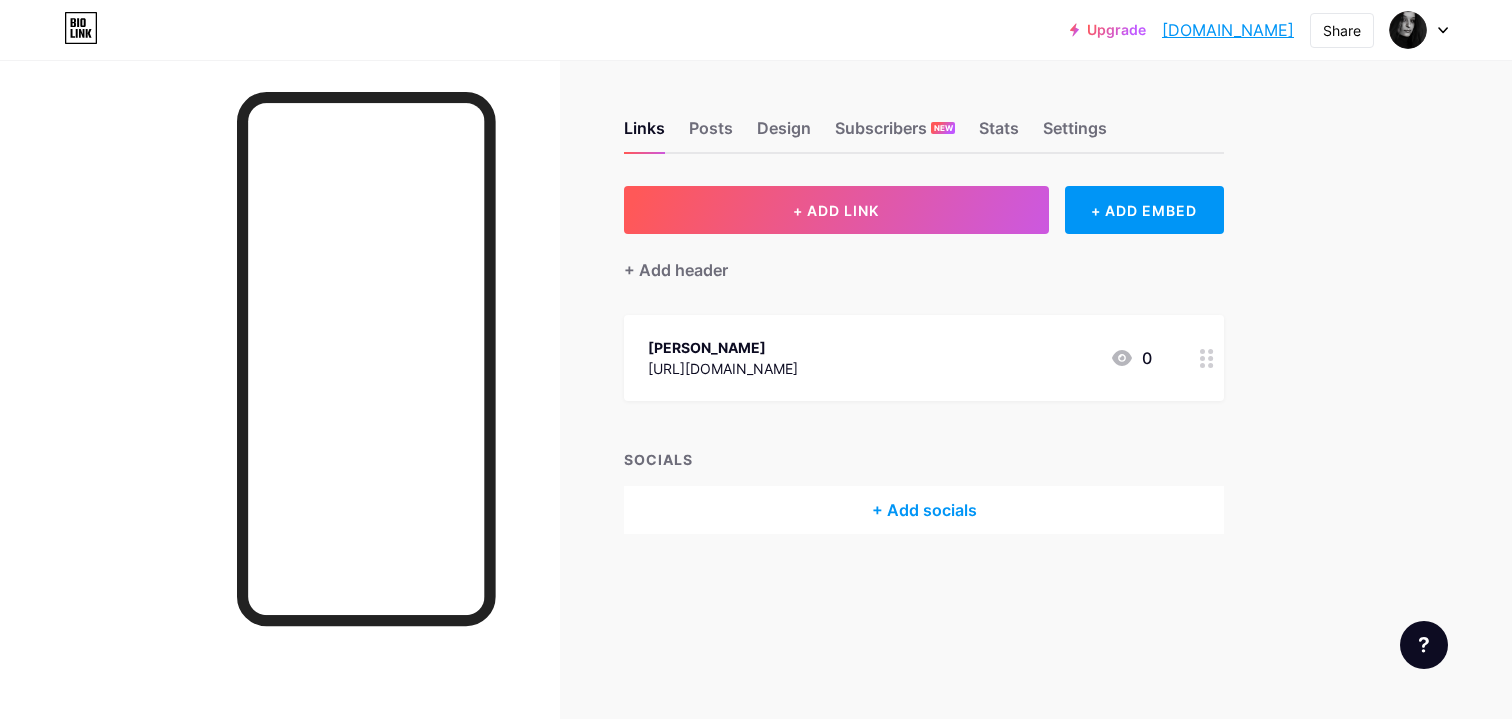 click on "+ Add socials" at bounding box center [924, 510] 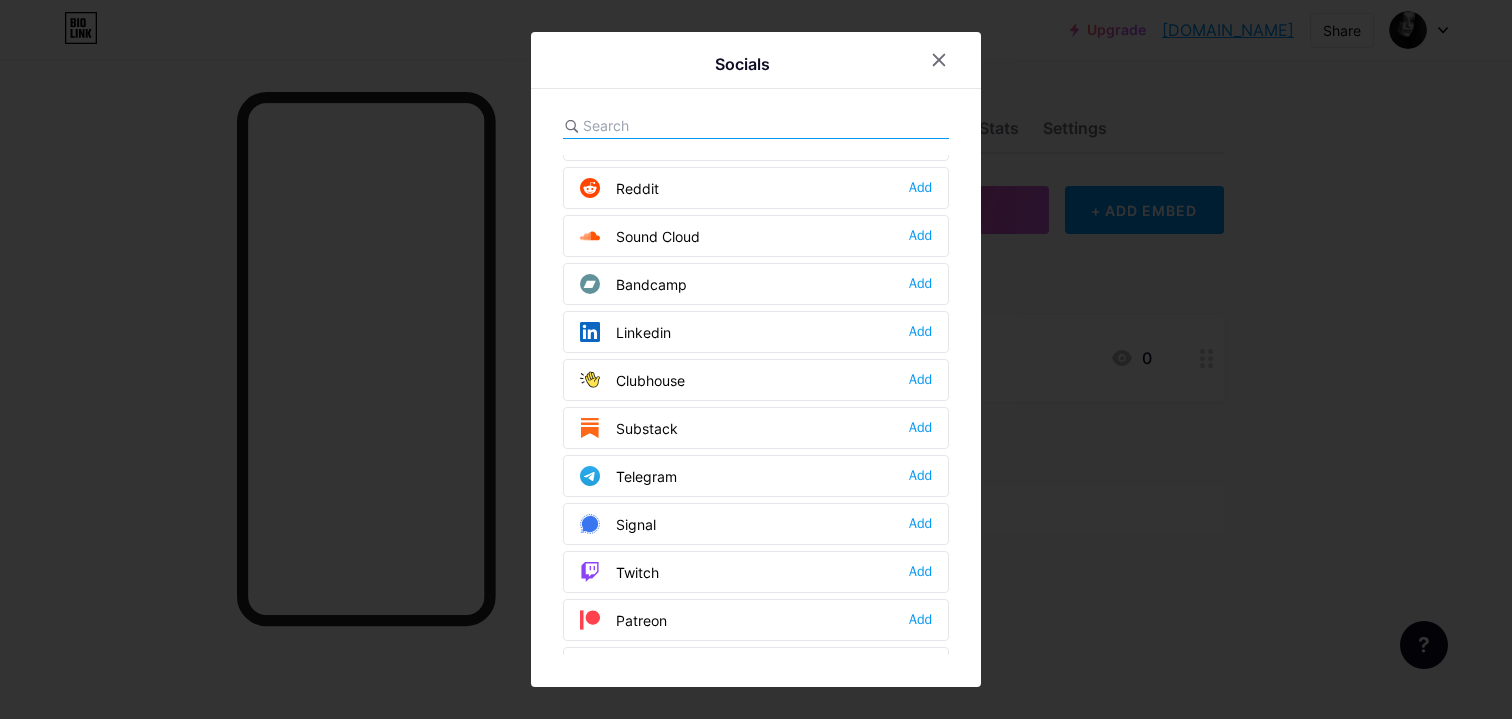 scroll, scrollTop: 715, scrollLeft: 0, axis: vertical 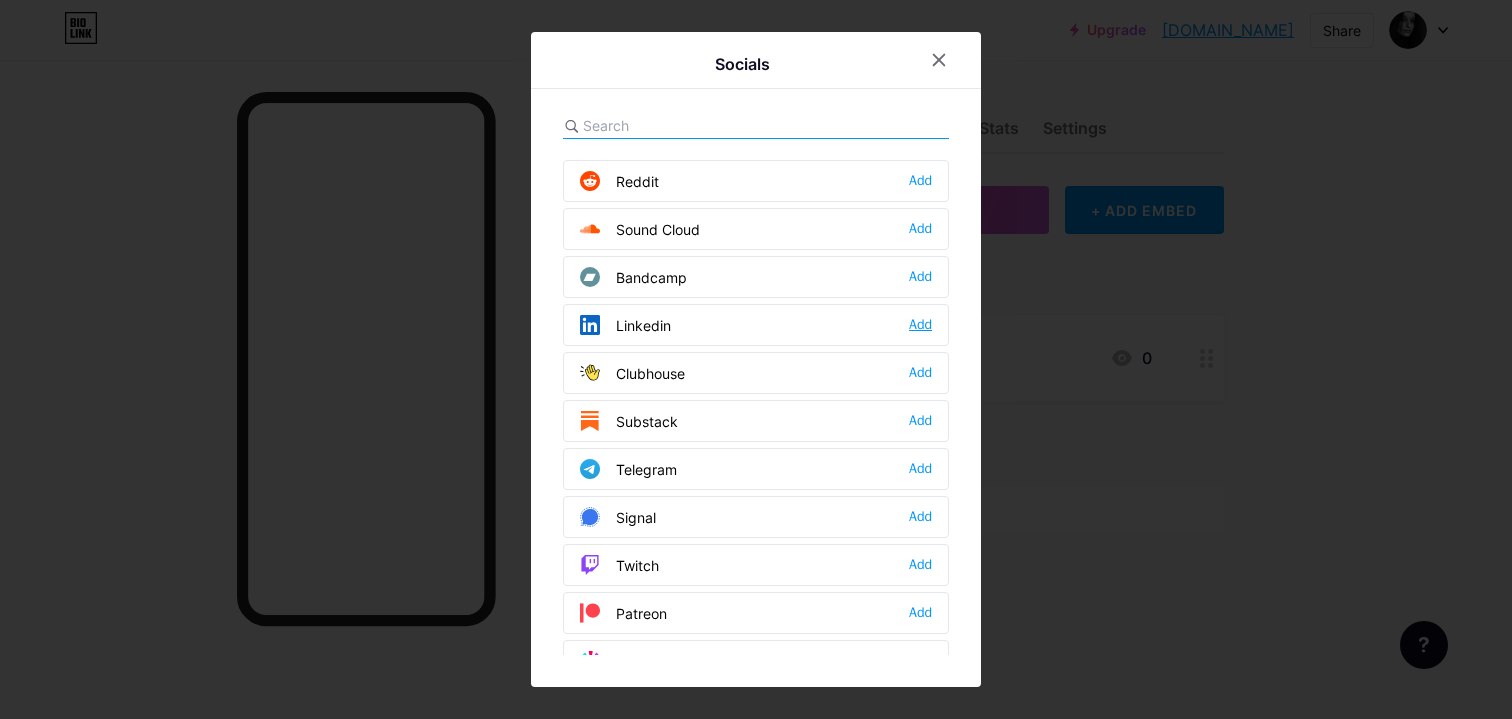 click on "Add" at bounding box center [920, 325] 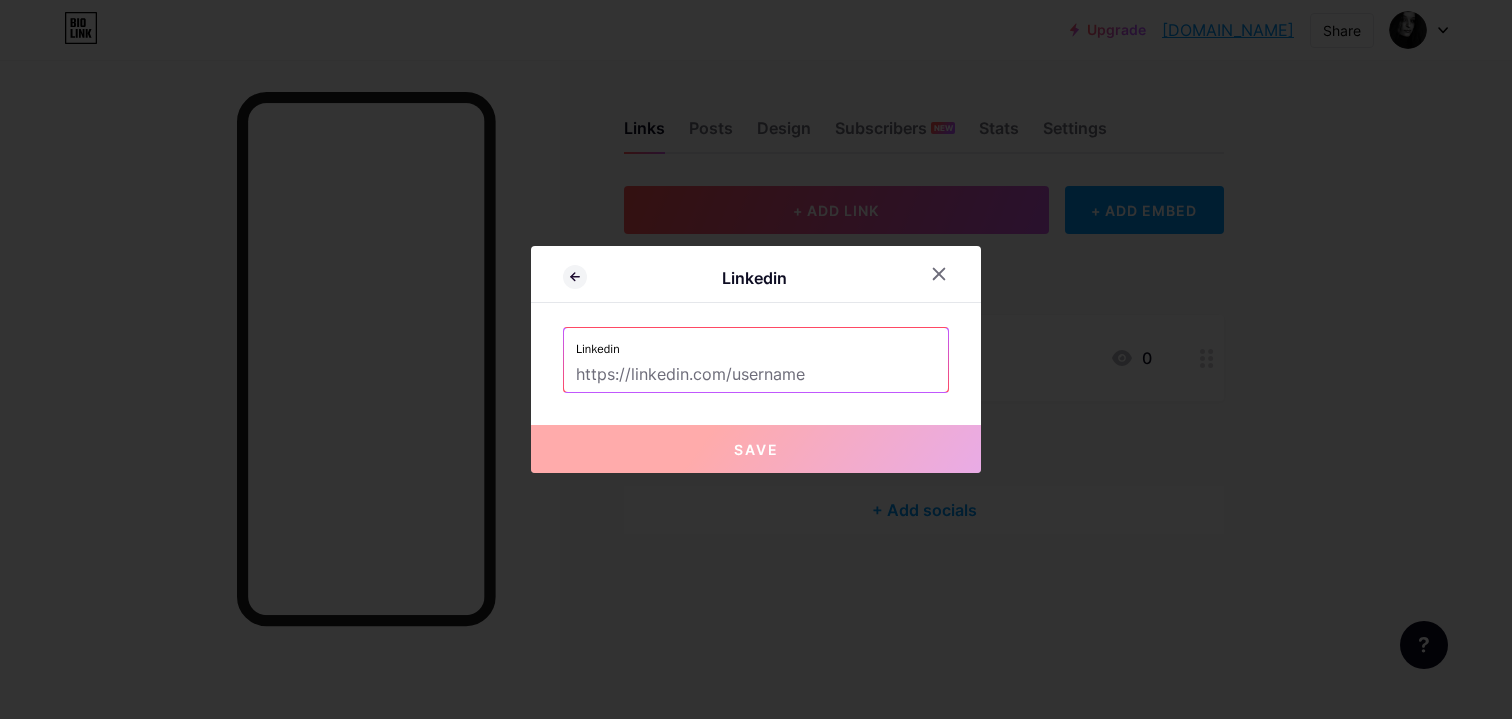 click at bounding box center (756, 375) 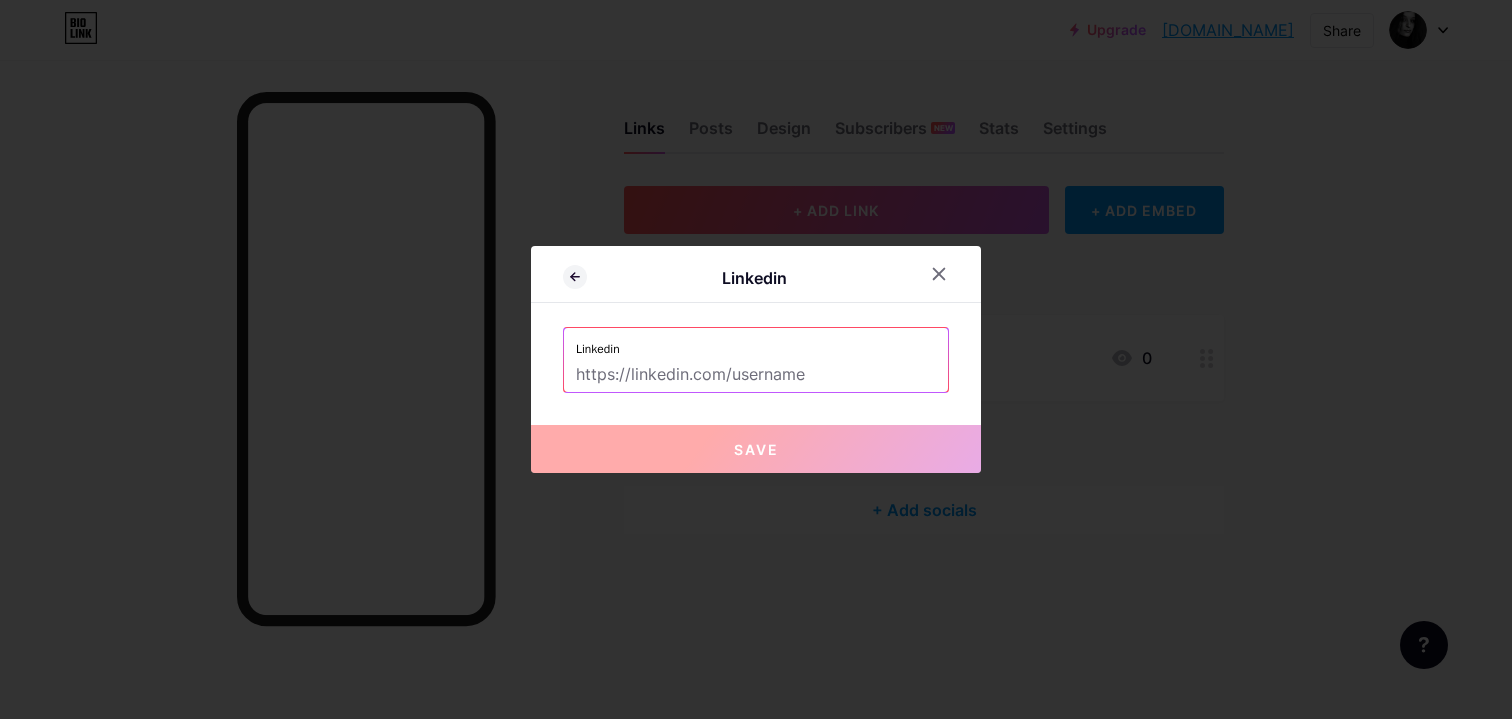 paste on "[URL][DOMAIN_NAME]" 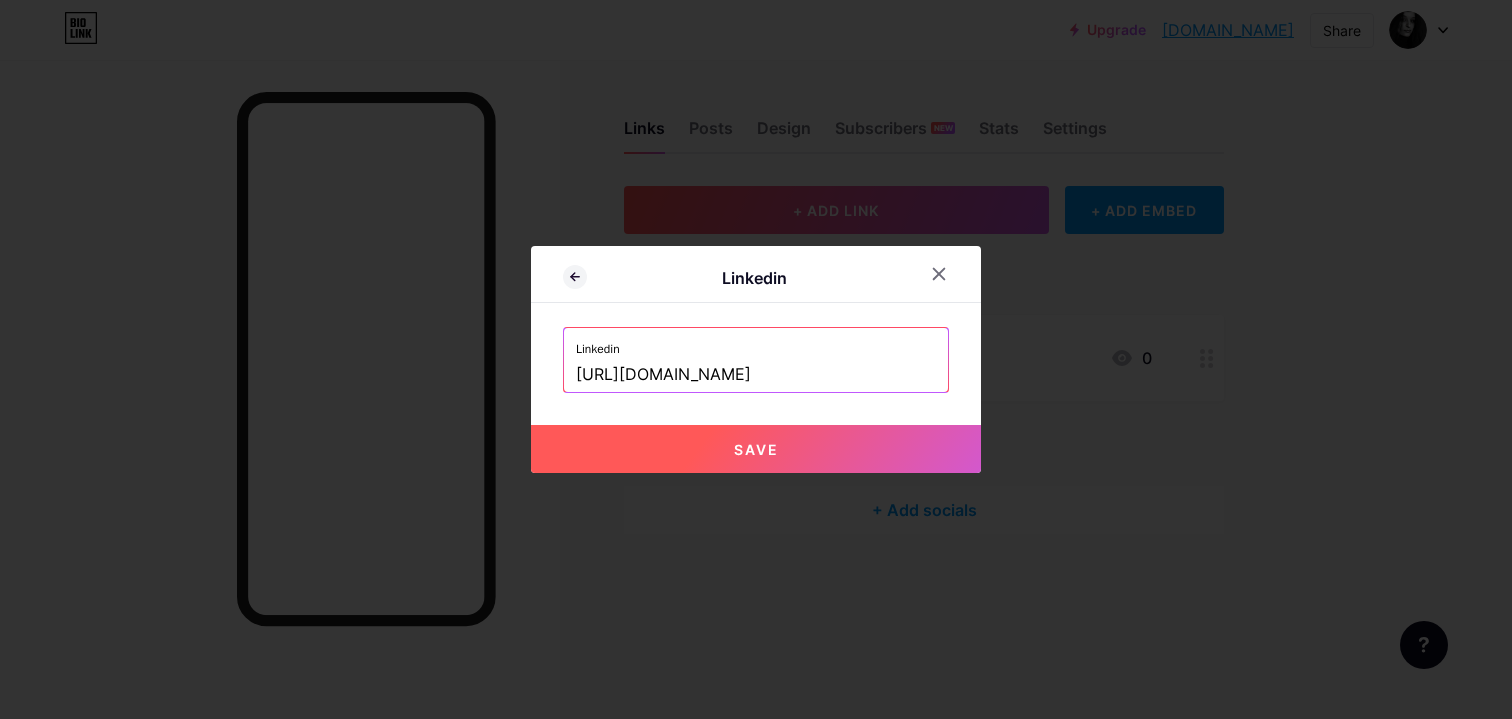 type on "[URL][DOMAIN_NAME]" 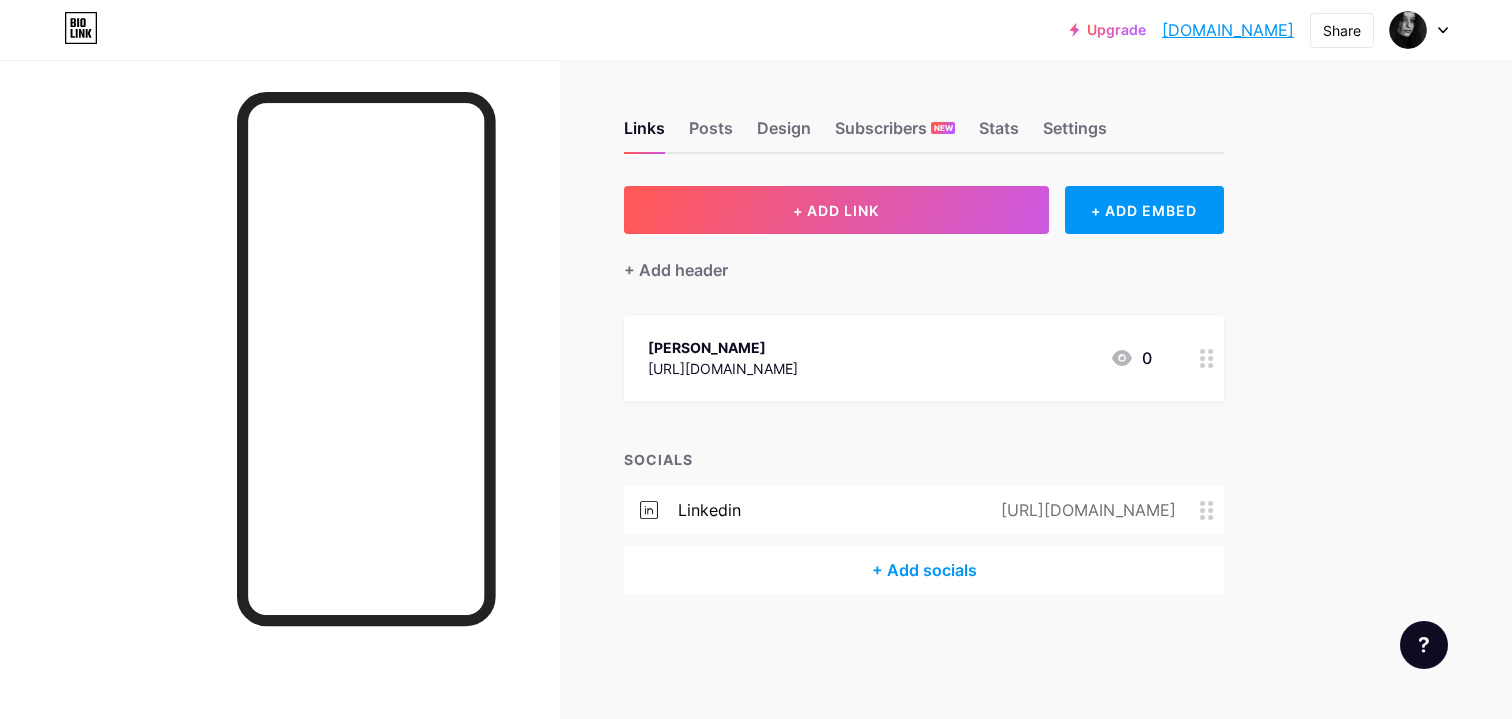 click on "+ Add socials" at bounding box center [924, 570] 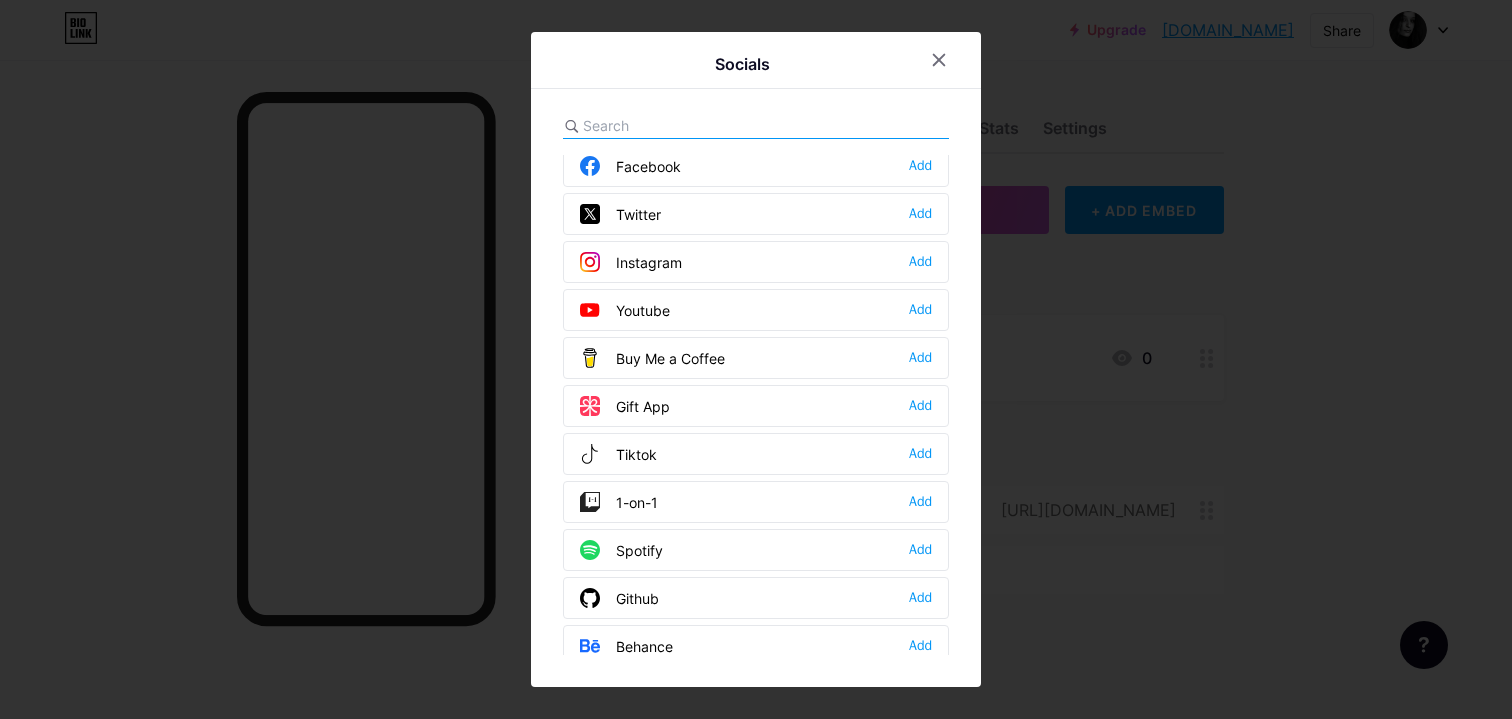 scroll, scrollTop: 89, scrollLeft: 0, axis: vertical 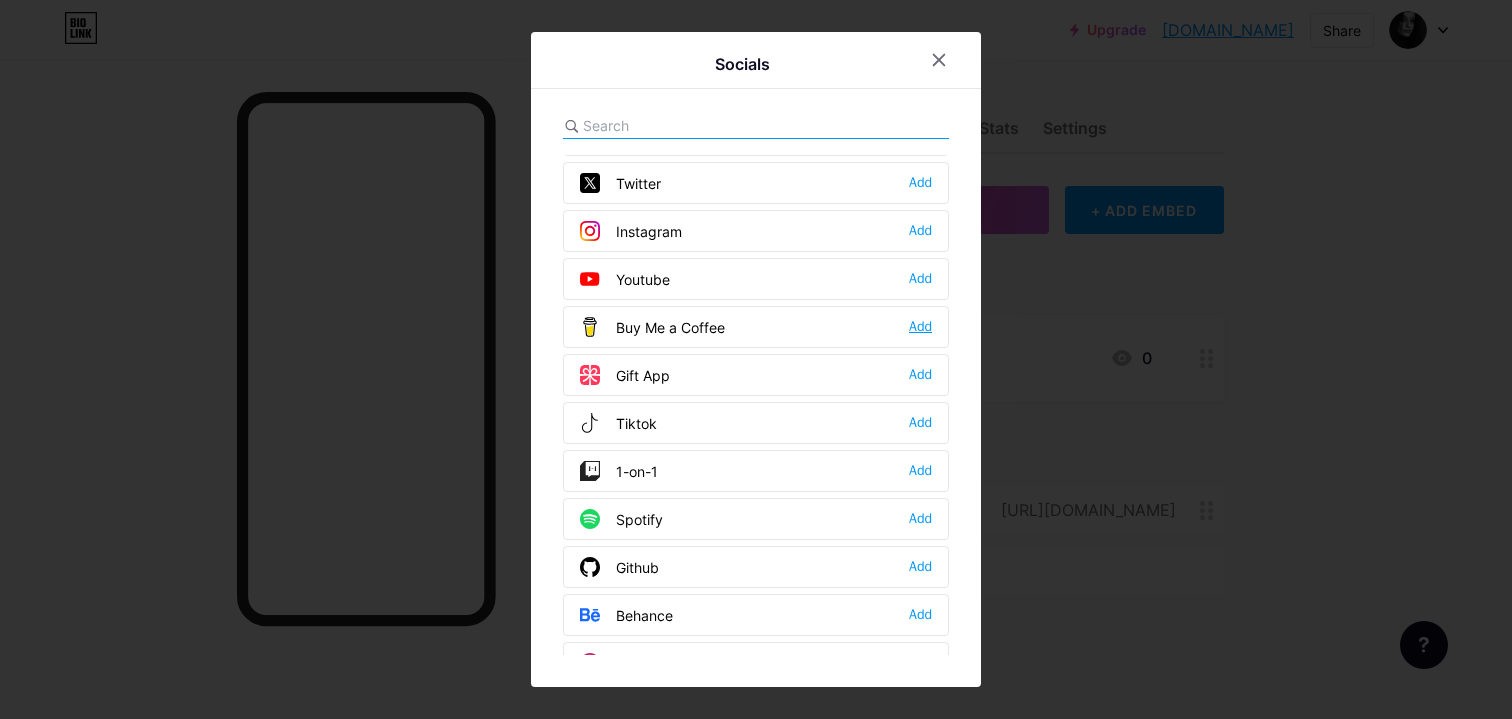 click on "Add" at bounding box center (920, 327) 